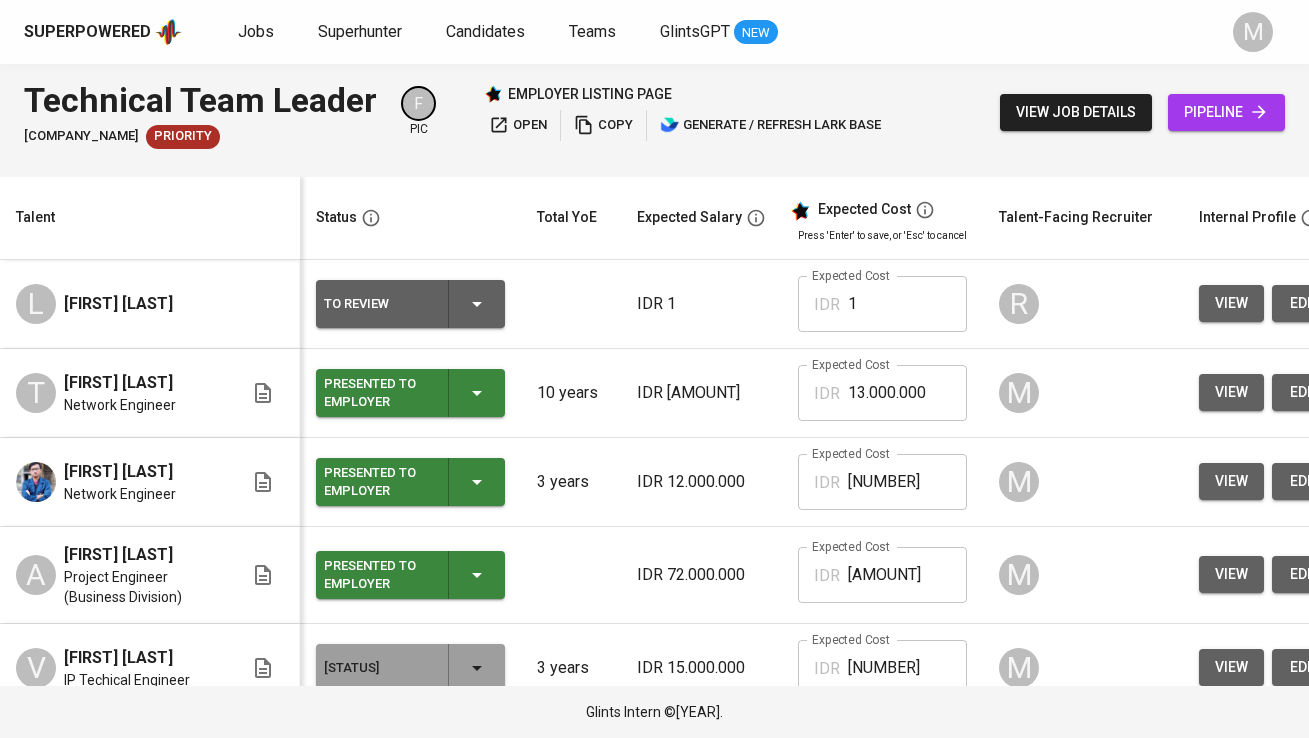 scroll, scrollTop: 0, scrollLeft: 0, axis: both 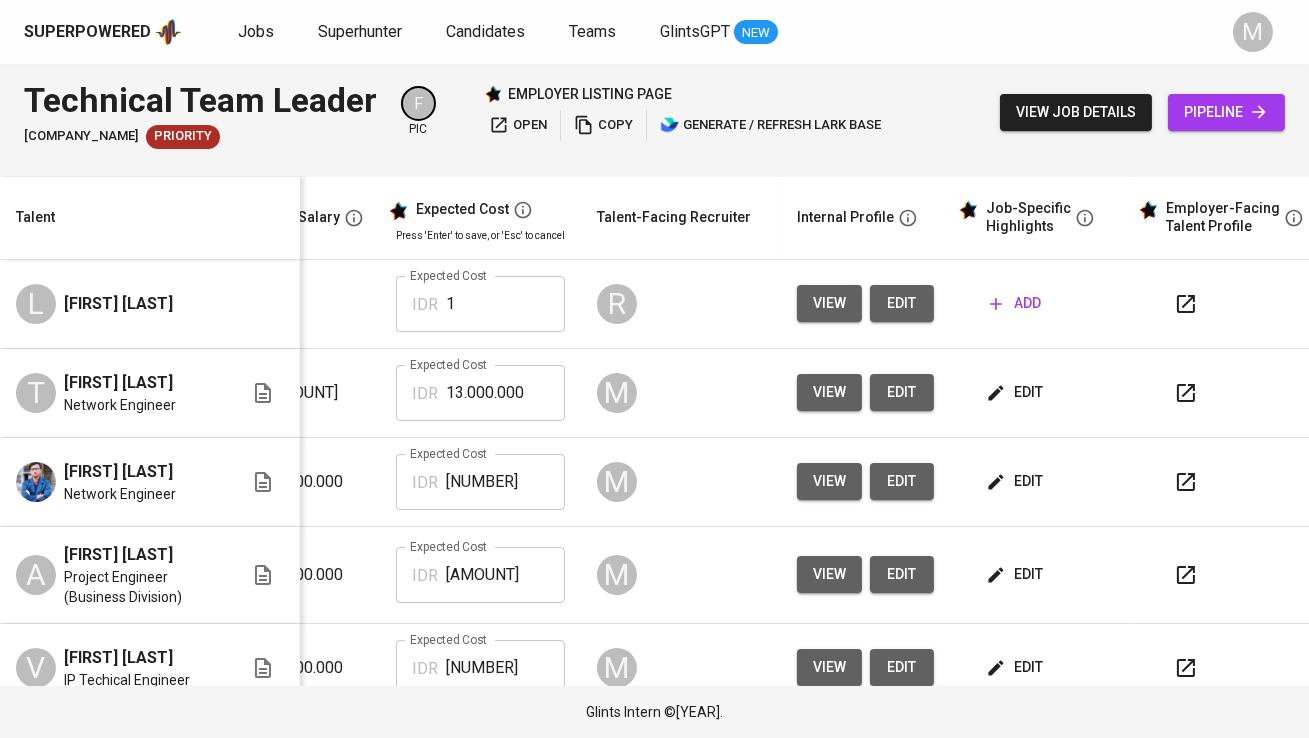 click on "Superpowered Jobs   Superhunter   Candidates   Teams   GlintsGPT   NEW" at bounding box center (622, 32) 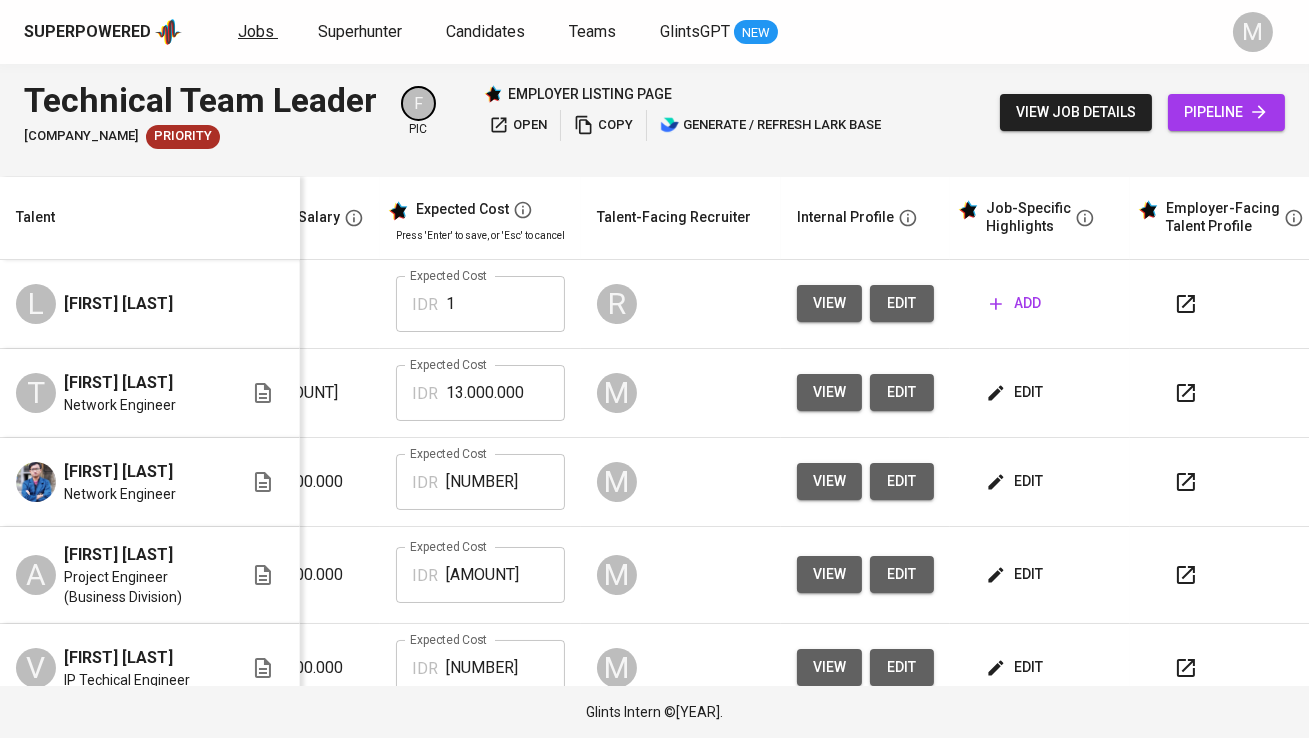 click on "Jobs" at bounding box center [256, 31] 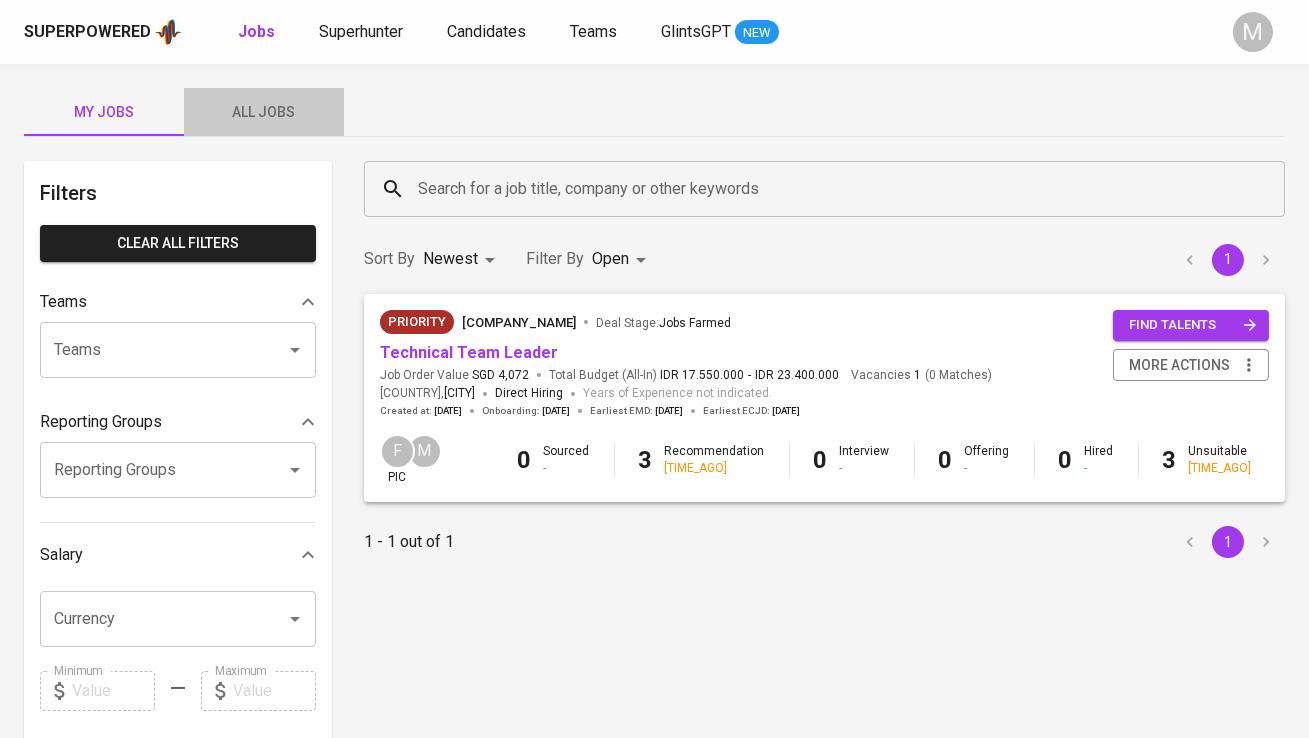 click on "All Jobs" at bounding box center (104, 112) 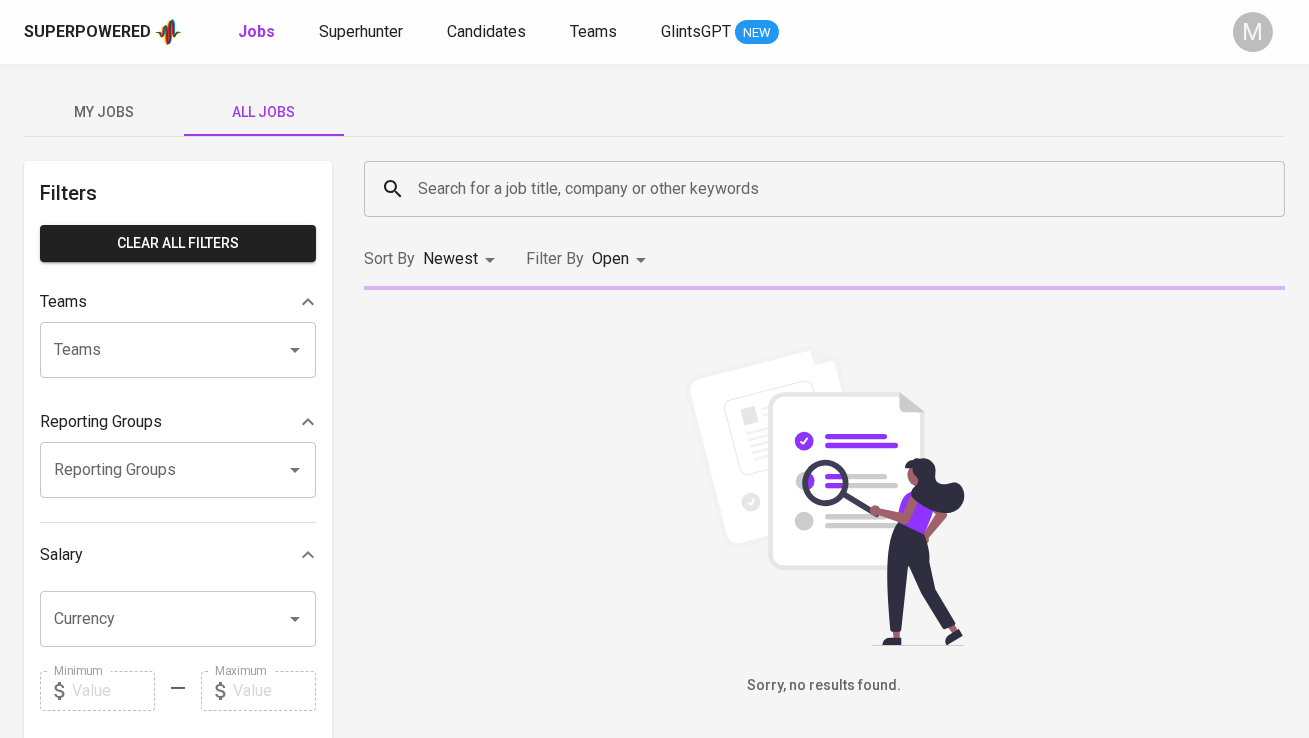 click on "Search for a job title, company or other keywords" at bounding box center (829, 189) 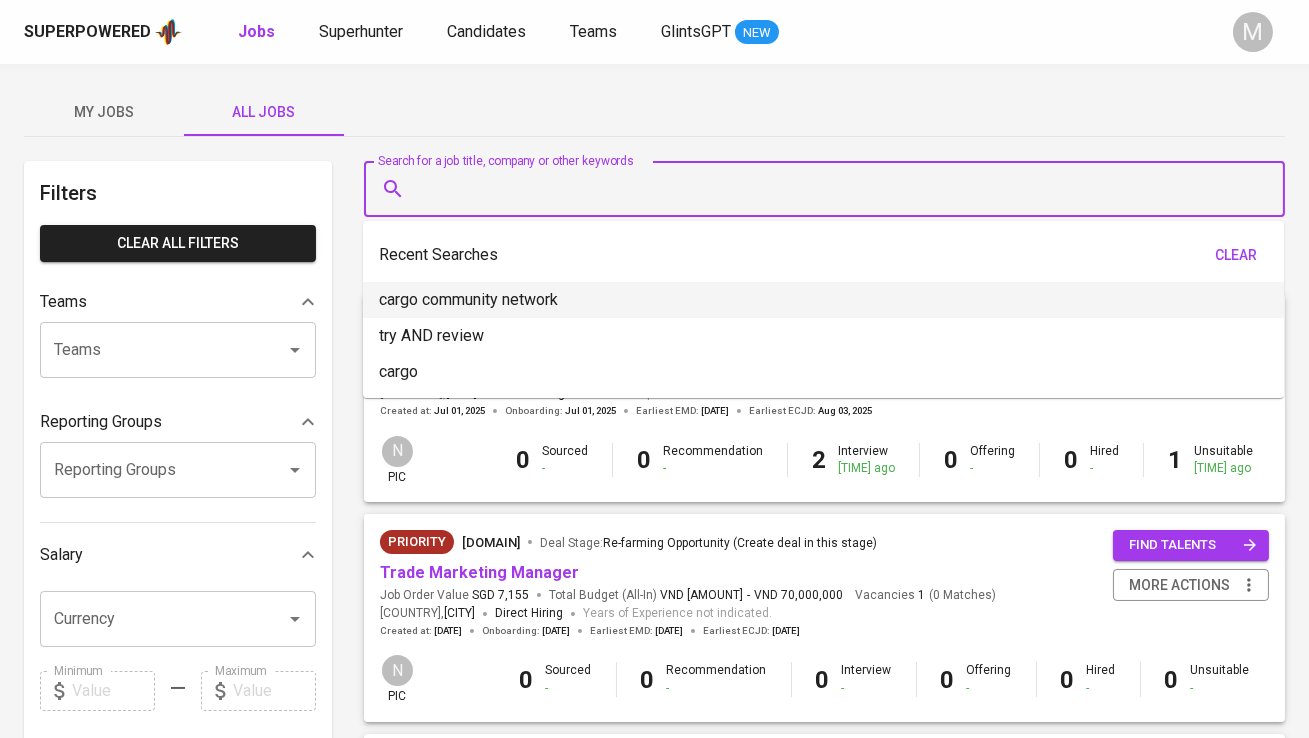click on "cargo community network" at bounding box center [468, 300] 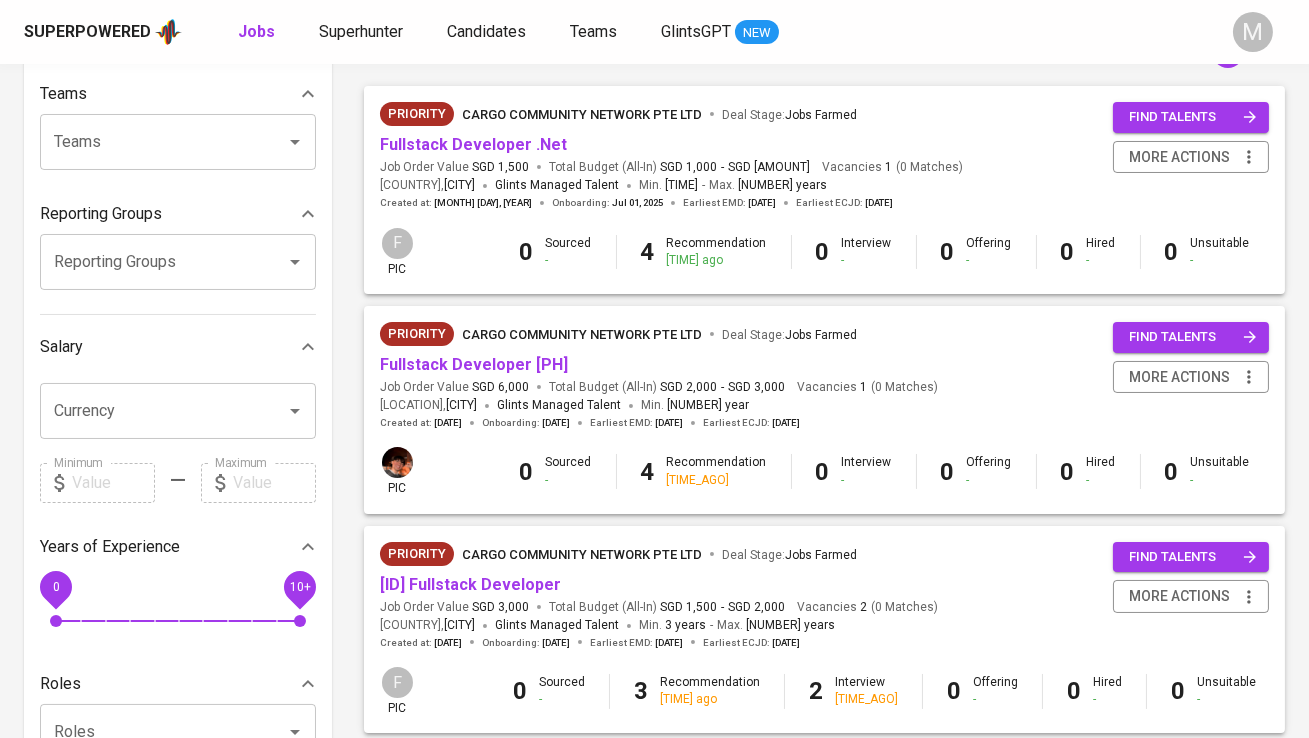 scroll, scrollTop: 259, scrollLeft: 0, axis: vertical 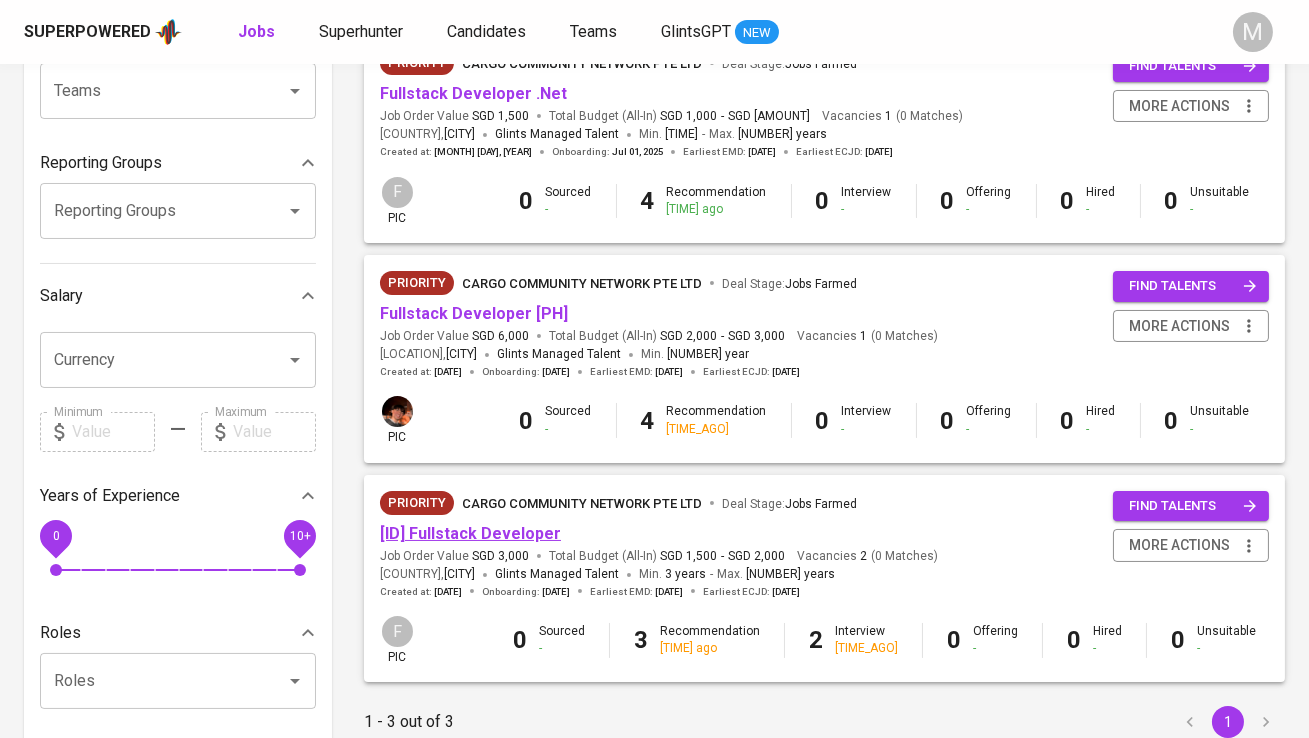 click on "[ID] Fullstack Developer" at bounding box center [470, 533] 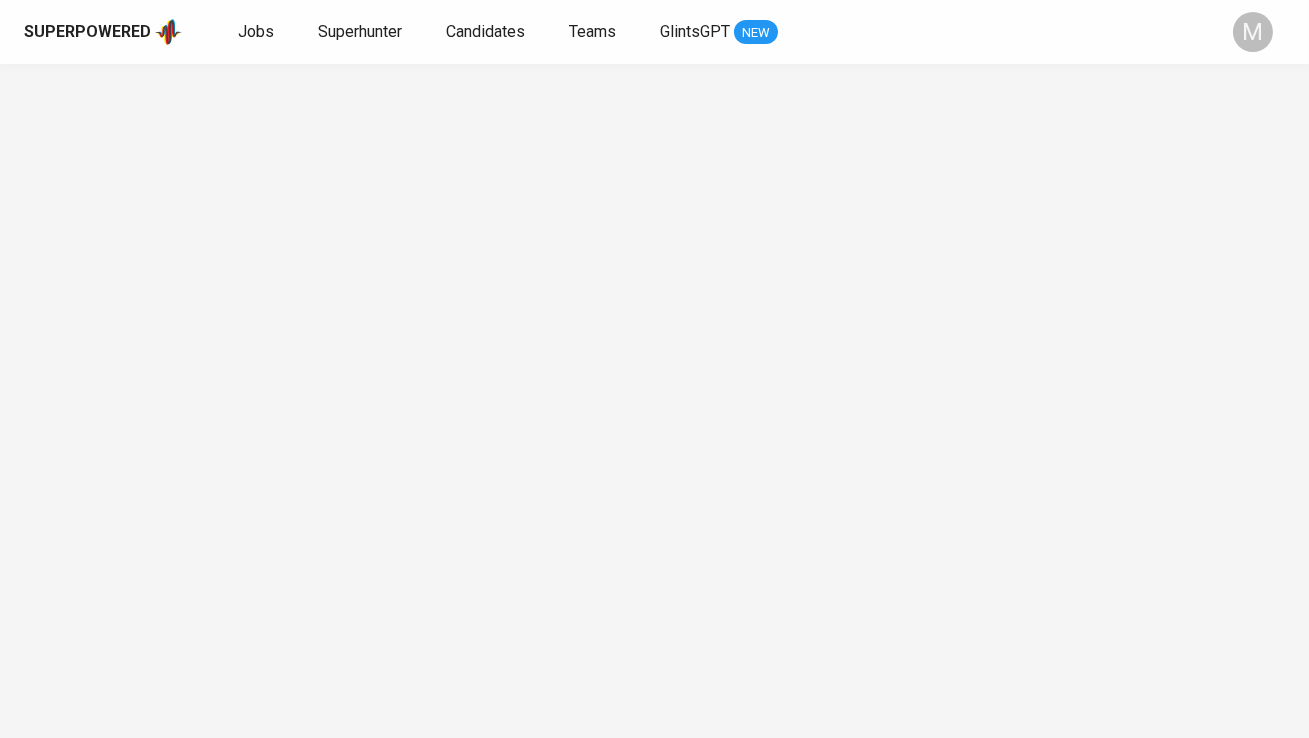 scroll, scrollTop: 0, scrollLeft: 0, axis: both 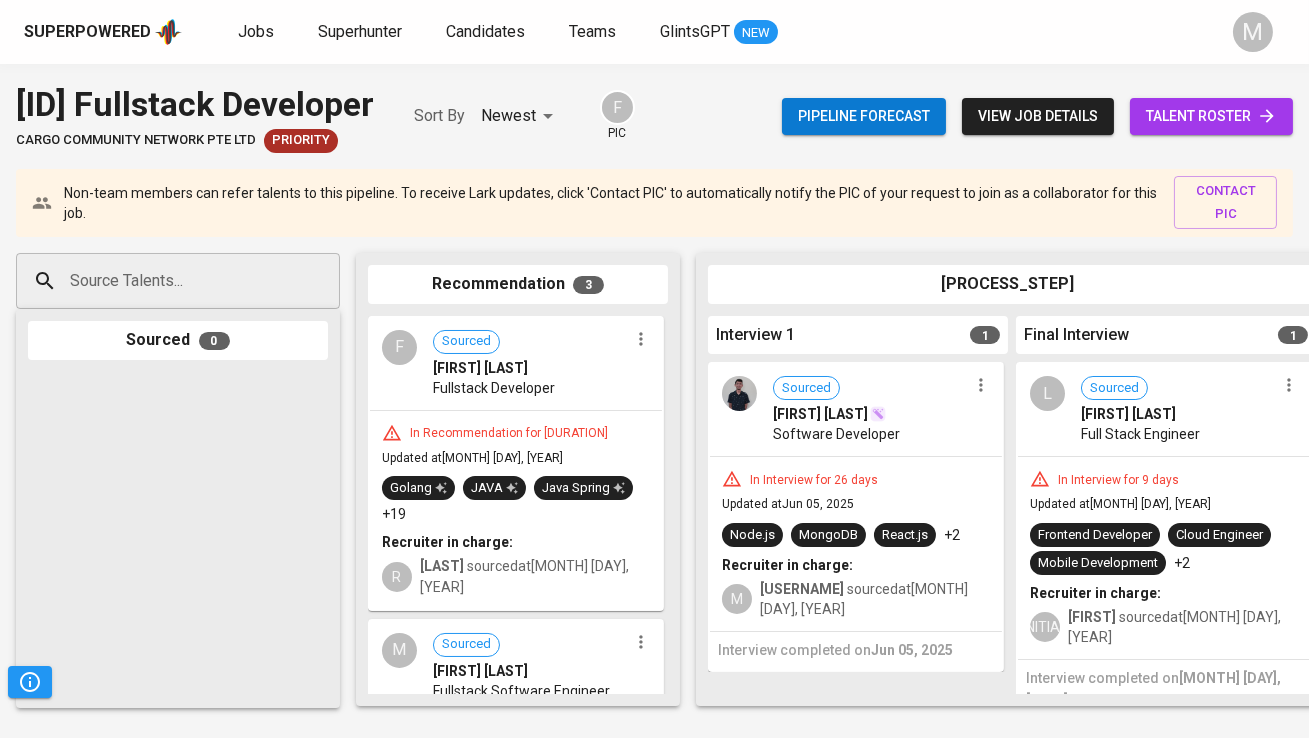 click on "talent roster" at bounding box center (1211, 116) 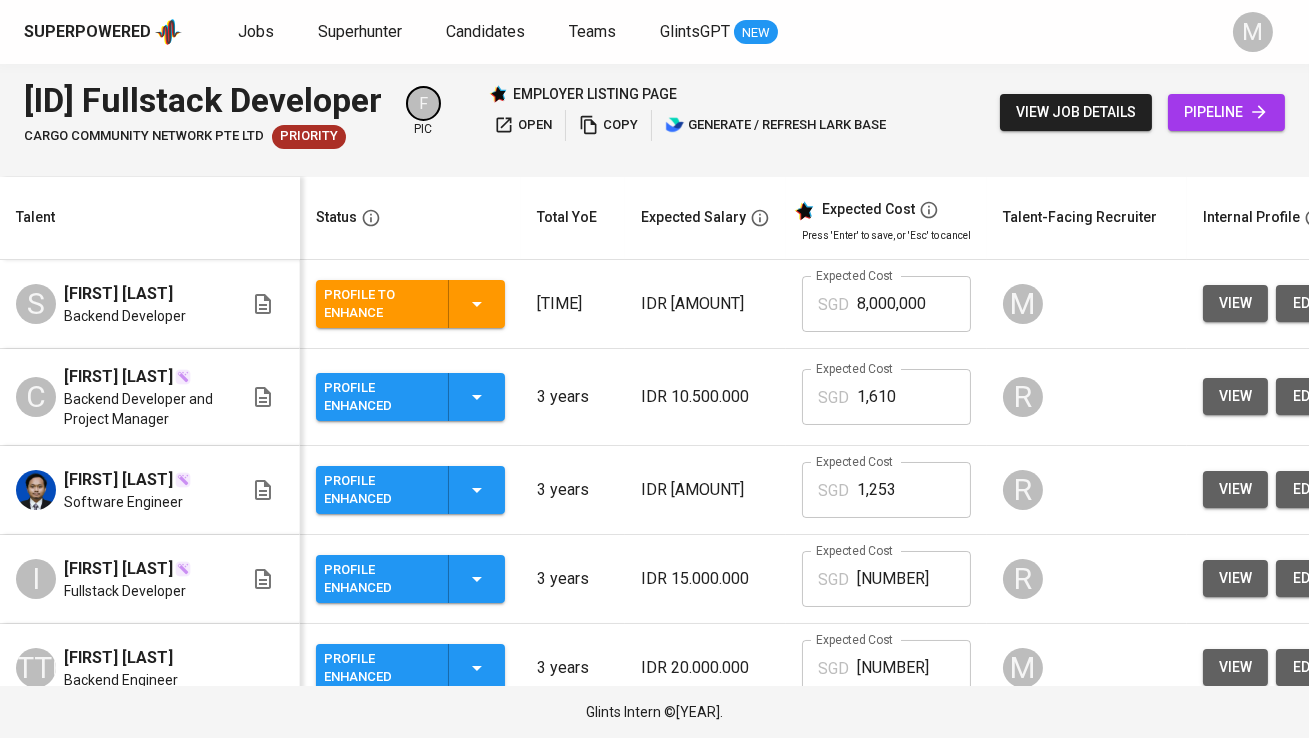 scroll, scrollTop: 0, scrollLeft: 204, axis: horizontal 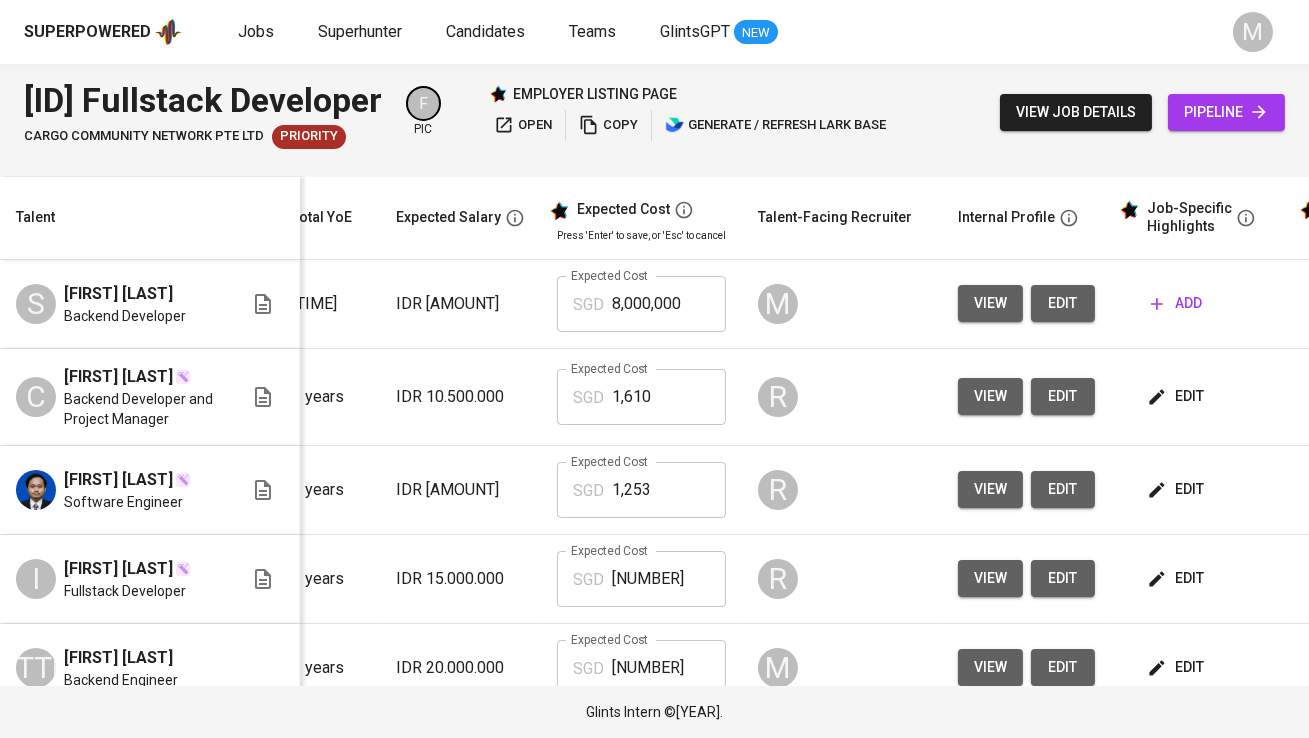 click on "add" at bounding box center [1176, 303] 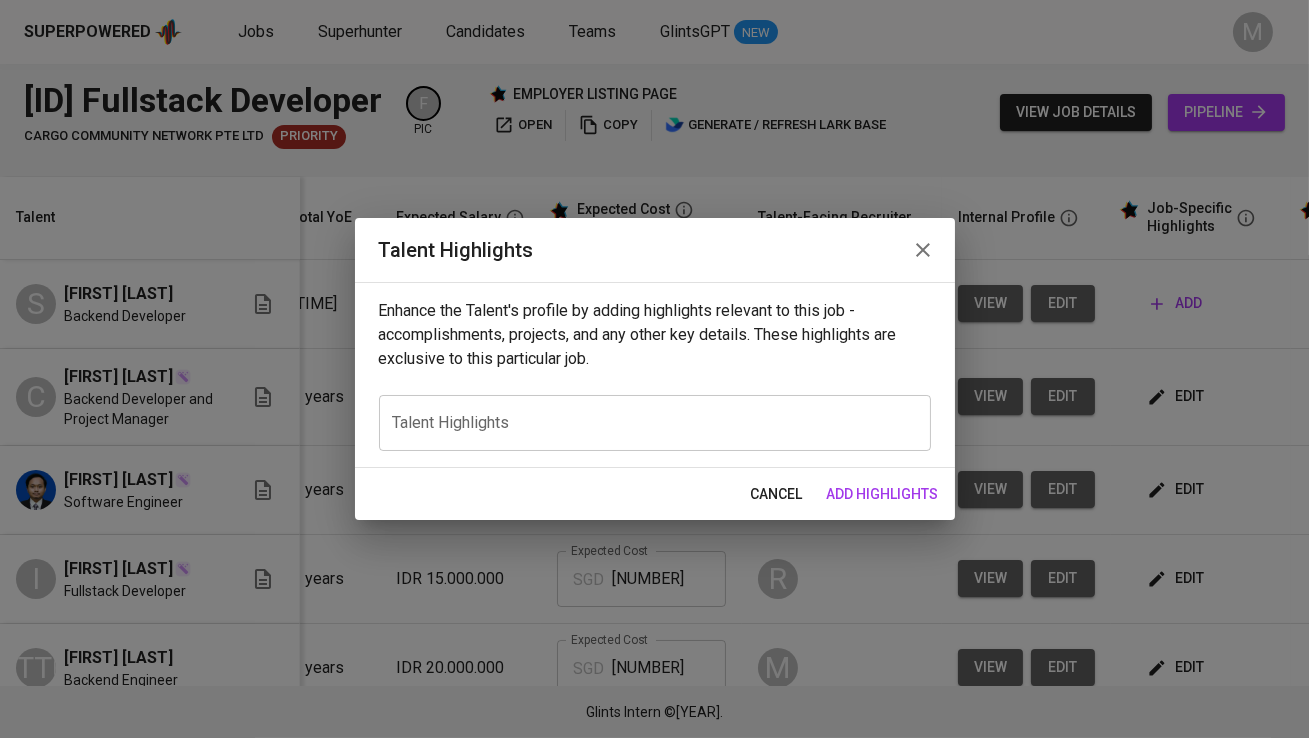 click at bounding box center [655, 422] 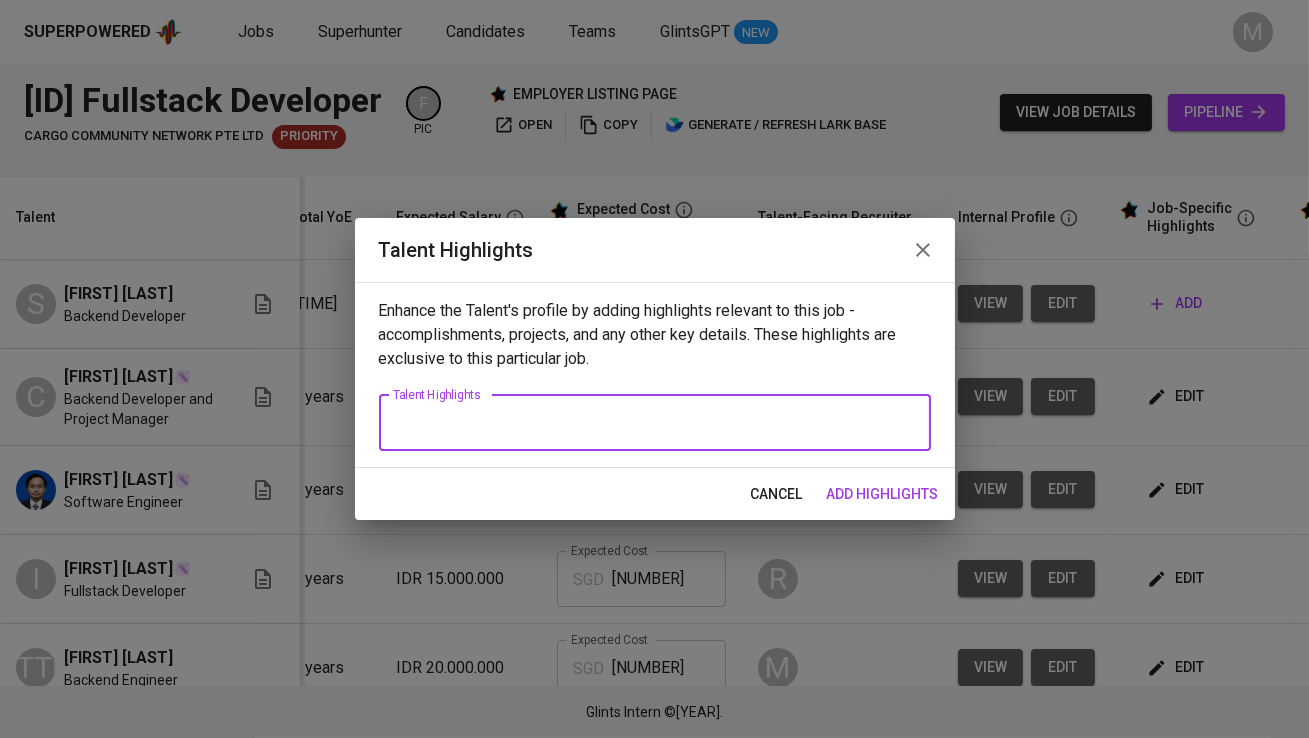 paste on "[FIRST] [LAST] is a dedicated backend software developer with over four years of experience, currently based in [COUNTRY]. Her journey began after high school when she participated in the Apamatics Olympiad and further pursued her passion through a full-stack web development bootcamp at Impact Byte. There, she built several full-stack projects using React.js, REST APIs, and responsive UI design—laying the groundwork for her technical career.
Professionally, [FIRST] has developed backend systems across multiple industries, including healthcare, social media, mobile apps, and HR information systems. Currently, she serves as a Backend Developer at Mandala Multi Finance, one of [COUNTRY]’s largest multi-finance companies. Her responsibilities include developing and maintaining backend systems that support HR processes across 200+ branches and 10,000+ employees nationwide. She has successfully optimized check-in processing speed by 83%, executed high-volume stress testing, and standardized reusable backend mod..." 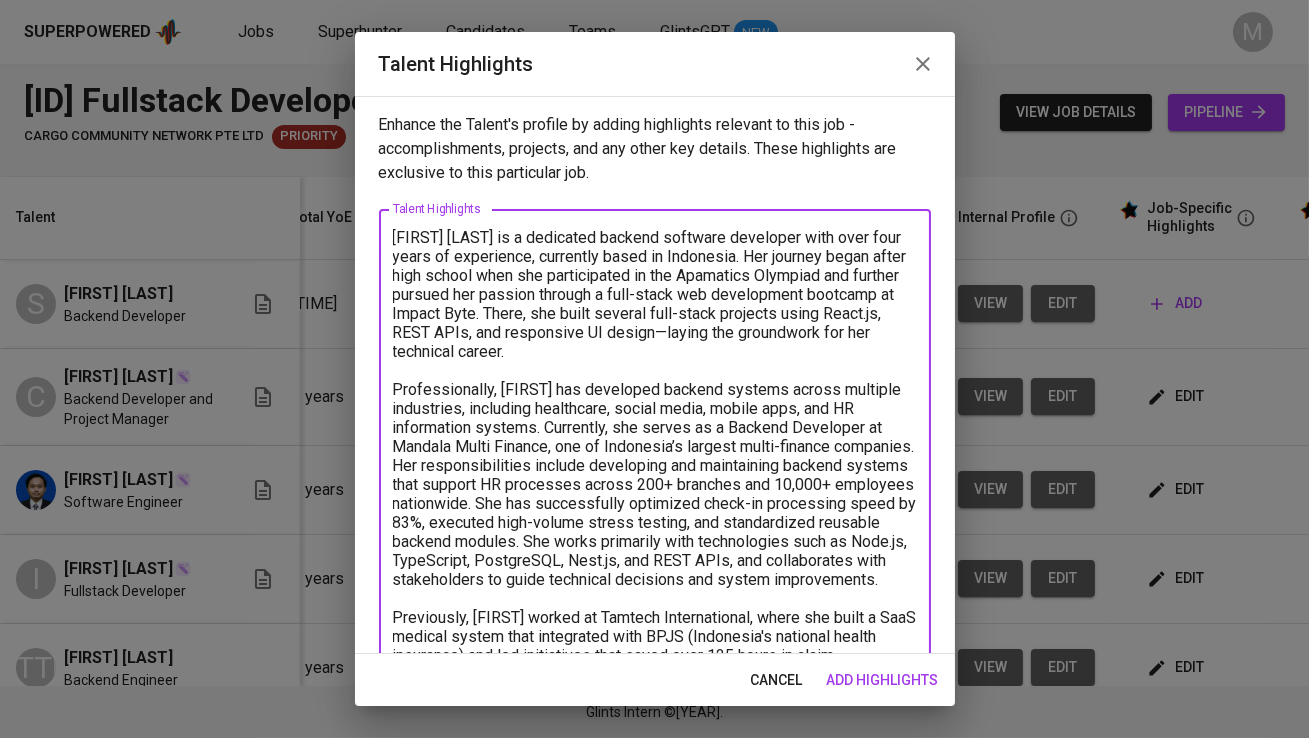 scroll, scrollTop: 182, scrollLeft: 0, axis: vertical 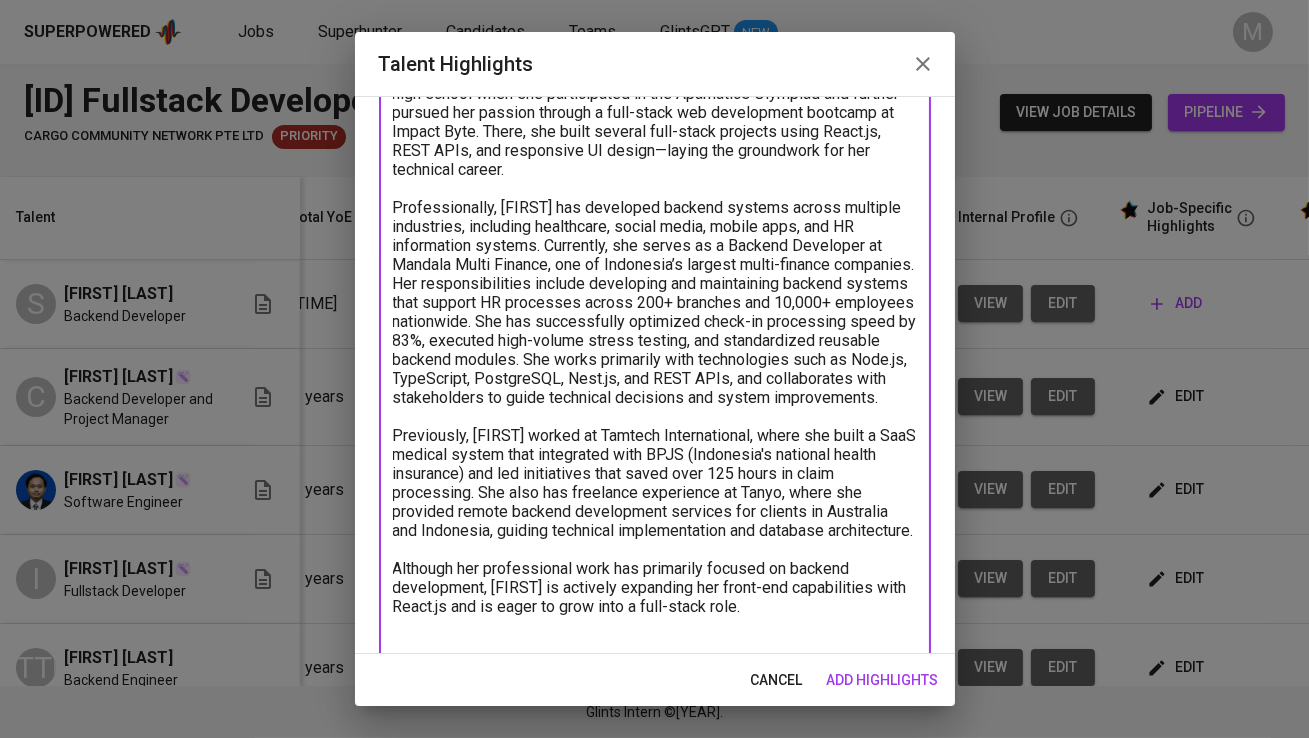 type on "[FIRST] [LAST] is a dedicated backend software developer with over four years of experience, currently based in [COUNTRY]. Her journey began after high school when she participated in the Apamatics Olympiad and further pursued her passion through a full-stack web development bootcamp at Impact Byte. There, she built several full-stack projects using React.js, REST APIs, and responsive UI design—laying the groundwork for her technical career.
Professionally, [FIRST] has developed backend systems across multiple industries, including healthcare, social media, mobile apps, and HR information systems. Currently, she serves as a Backend Developer at Mandala Multi Finance, one of [COUNTRY]’s largest multi-finance companies. Her responsibilities include developing and maintaining backend systems that support HR processes across 200+ branches and 10,000+ employees nationwide. She has successfully optimized check-in processing speed by 83%, executed high-volume stress testing, and standardized reusable backend mod..." 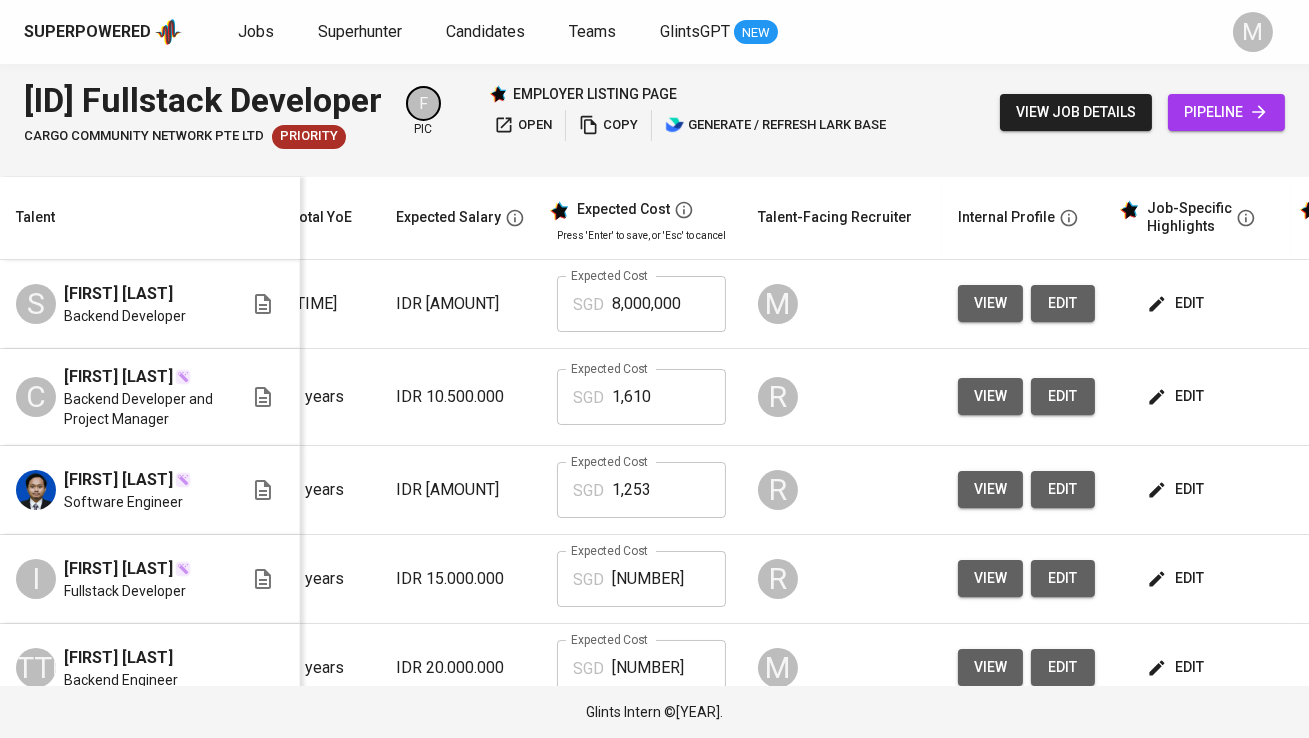 click on "edit" at bounding box center [1177, 303] 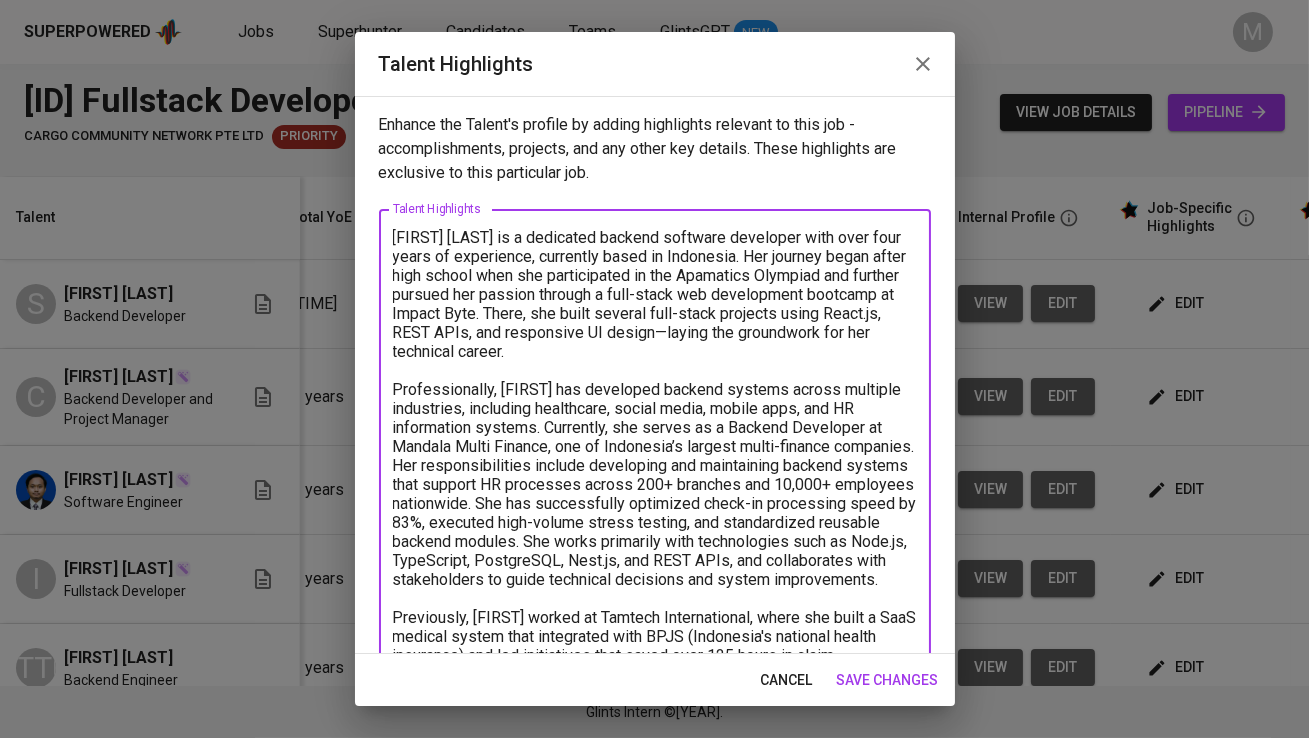 drag, startPoint x: 530, startPoint y: 234, endPoint x: 670, endPoint y: 241, distance: 140.1749 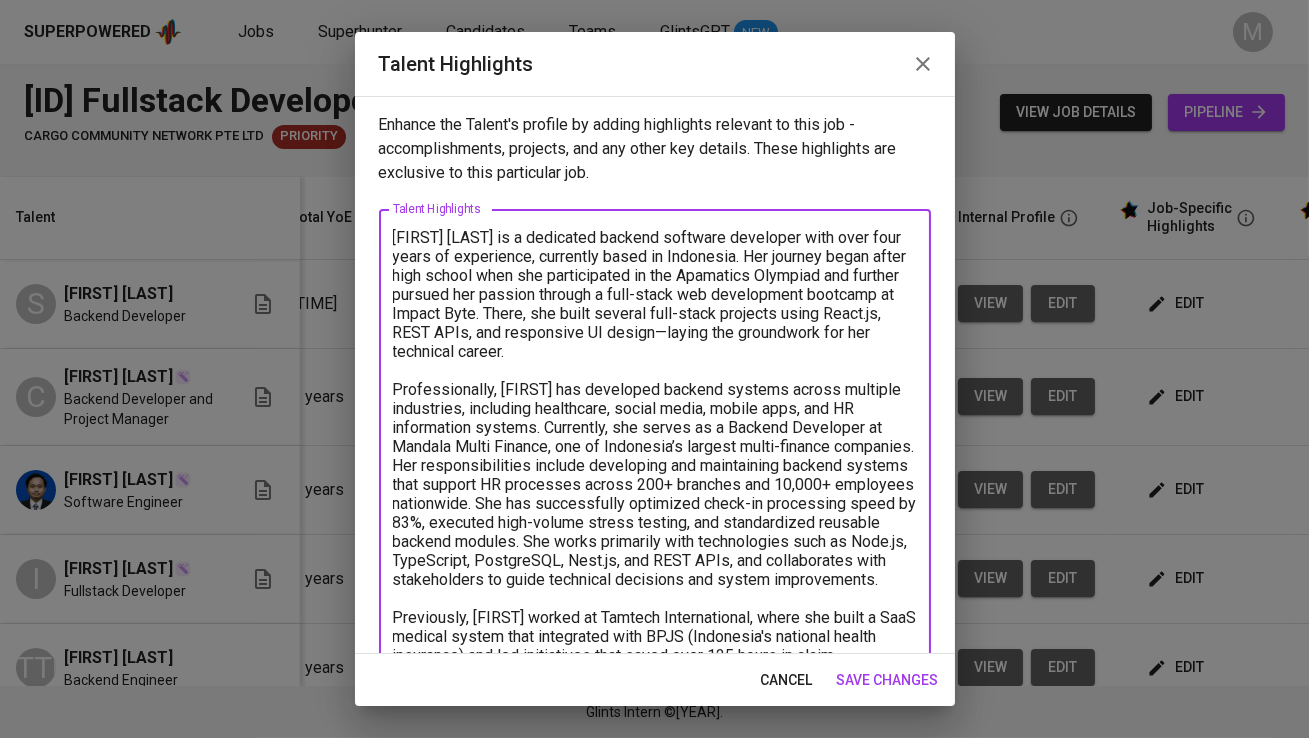 click at bounding box center (655, 532) 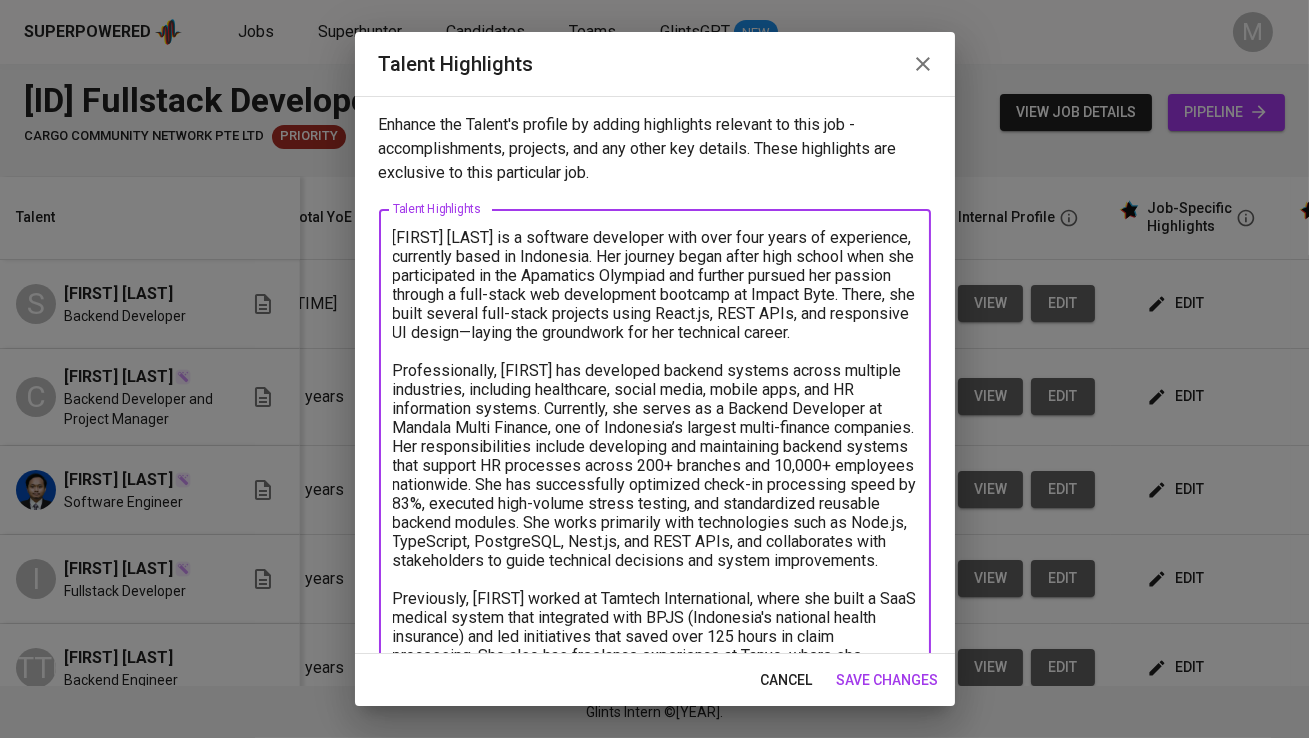 drag, startPoint x: 596, startPoint y: 255, endPoint x: 906, endPoint y: 233, distance: 310.77966 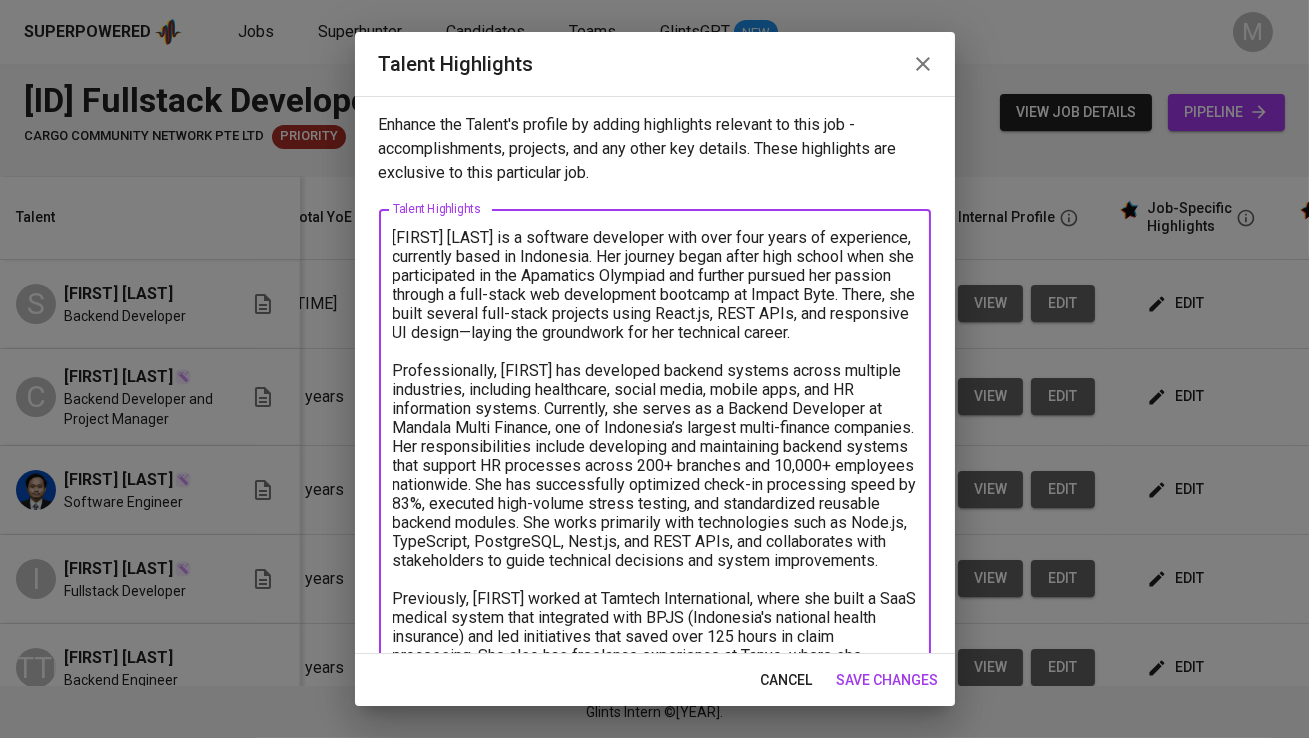 click at bounding box center [655, 522] 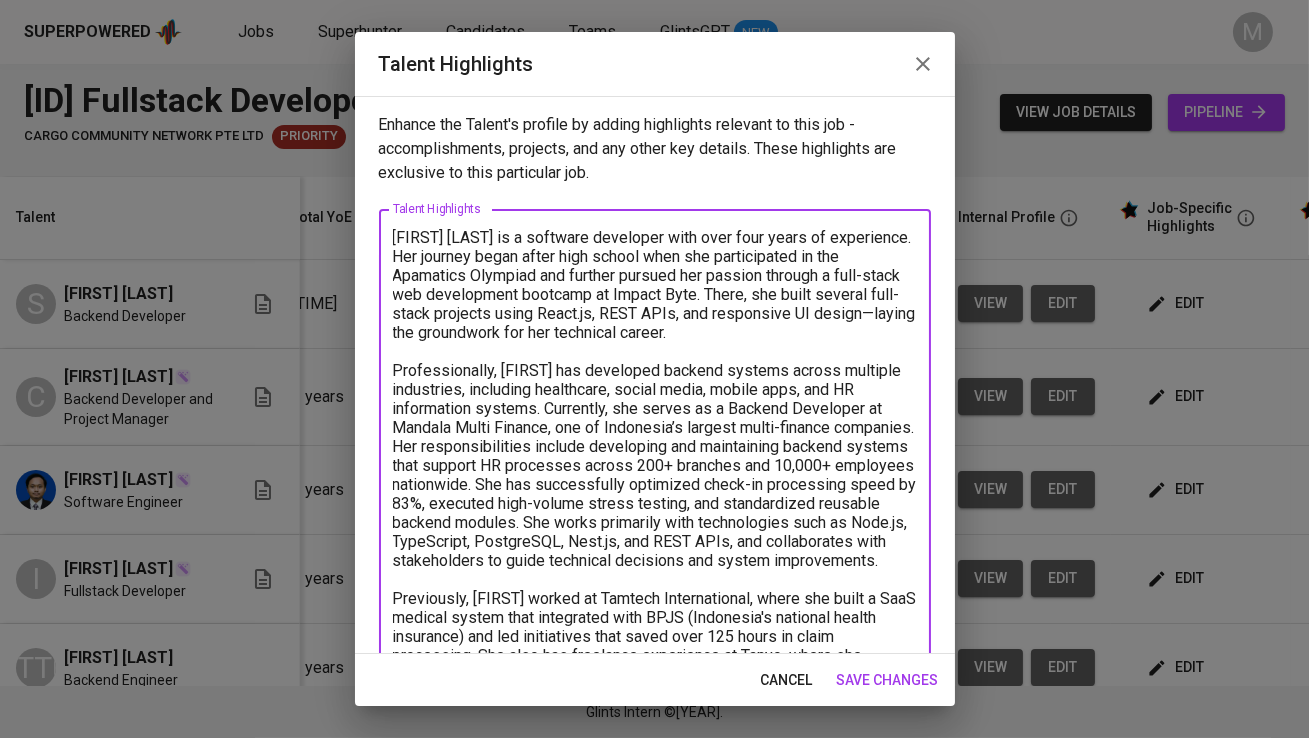 drag, startPoint x: 744, startPoint y: 330, endPoint x: 353, endPoint y: 281, distance: 394.05838 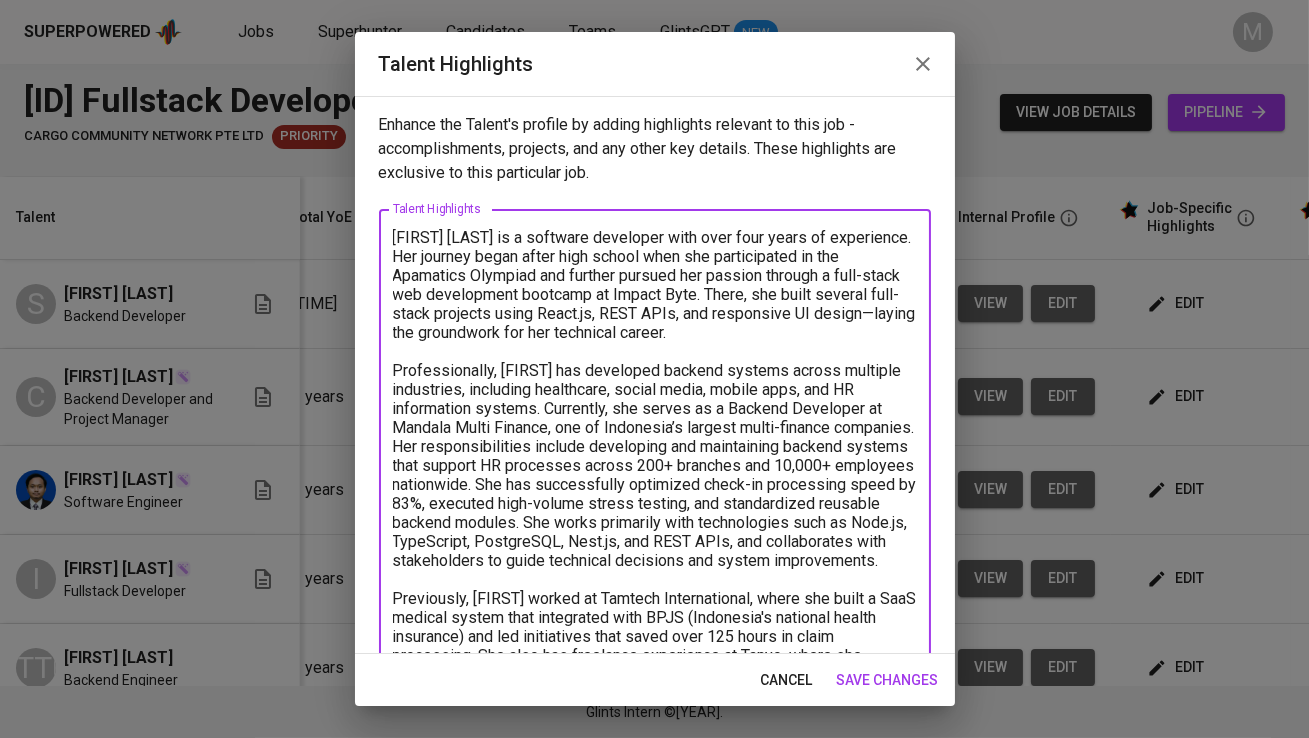 click on "Talent Highlights Enhance the Talent's profile by adding highlights relevant to this job - accomplishments, projects, and any other key details. These highlights are exclusive to this particular job. Talent Highlights x Talent Highlights cancel save changes" at bounding box center (654, 369) 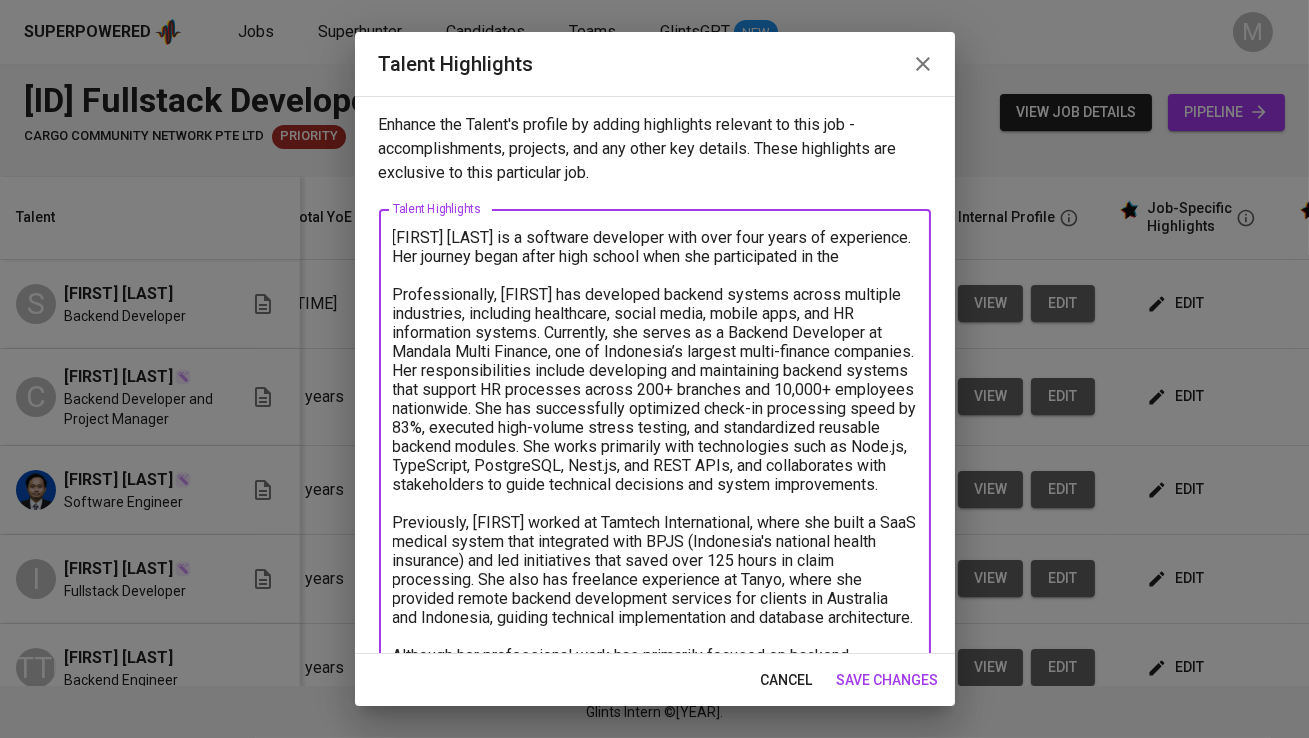drag, startPoint x: 874, startPoint y: 258, endPoint x: 341, endPoint y: 253, distance: 533.02344 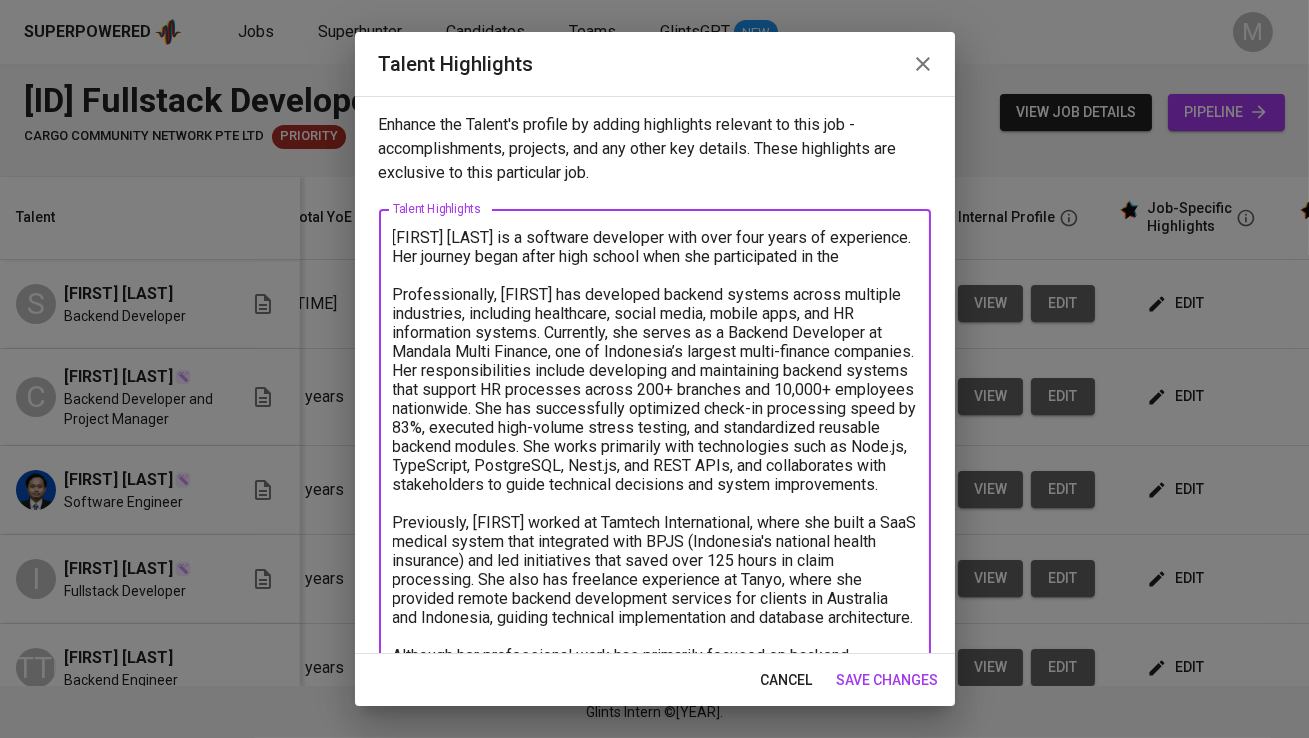 click on "Talent Highlights Enhance the Talent's profile by adding highlights relevant to this job - accomplishments, projects, and any other key details. These highlights are exclusive to this particular job. Talent Highlights x Talent Highlights cancel save changes" at bounding box center (654, 369) 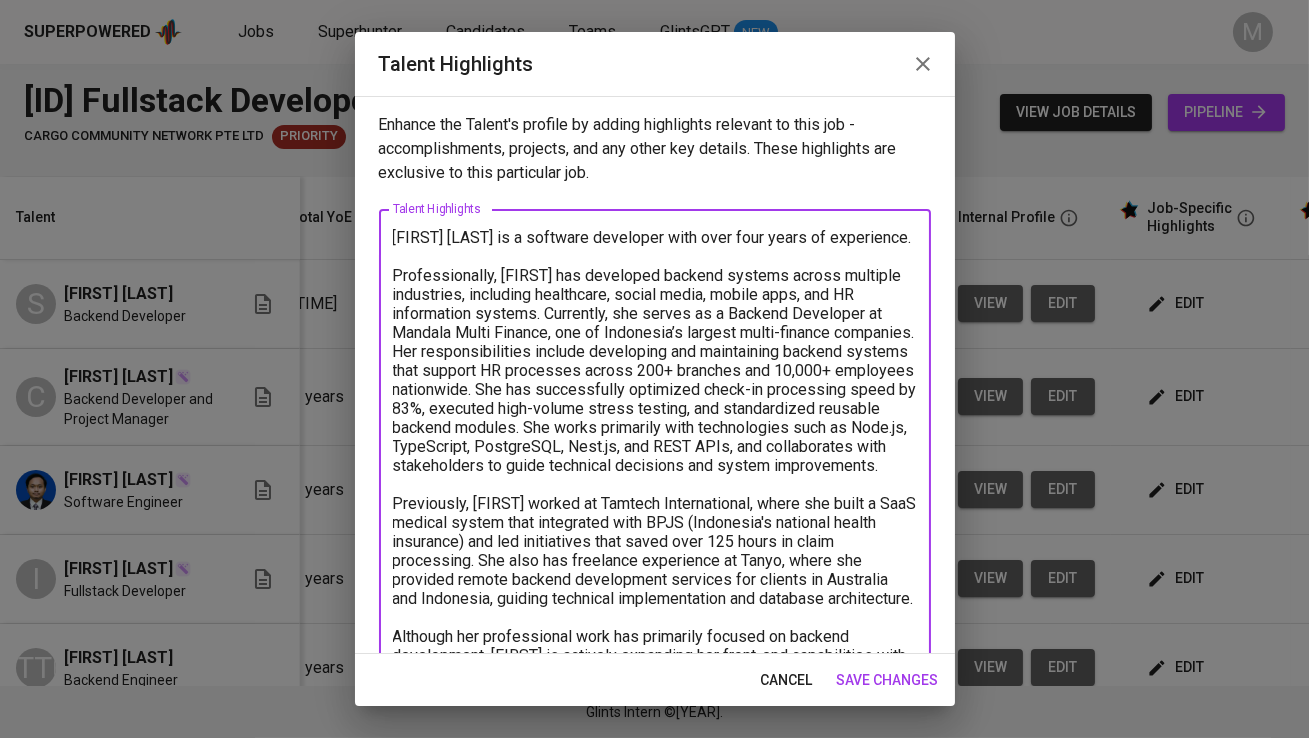 click at bounding box center (655, 475) 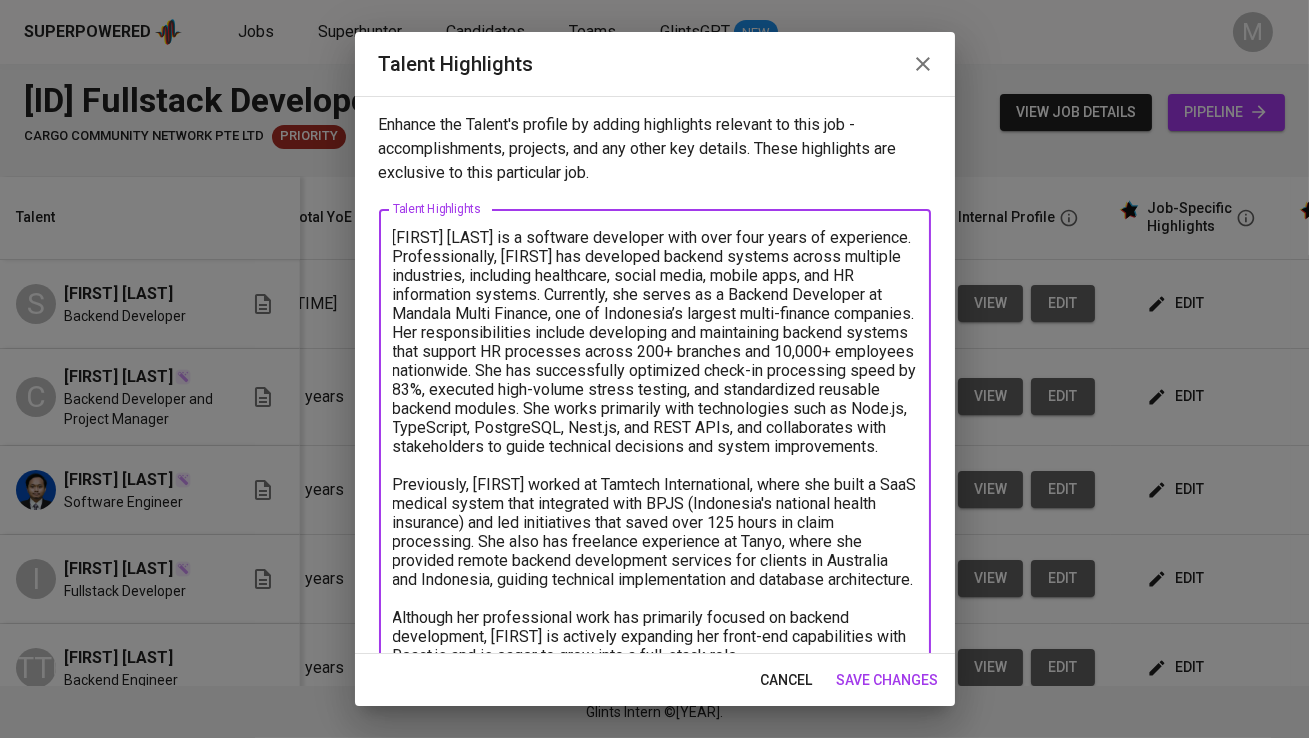 click at bounding box center (655, 465) 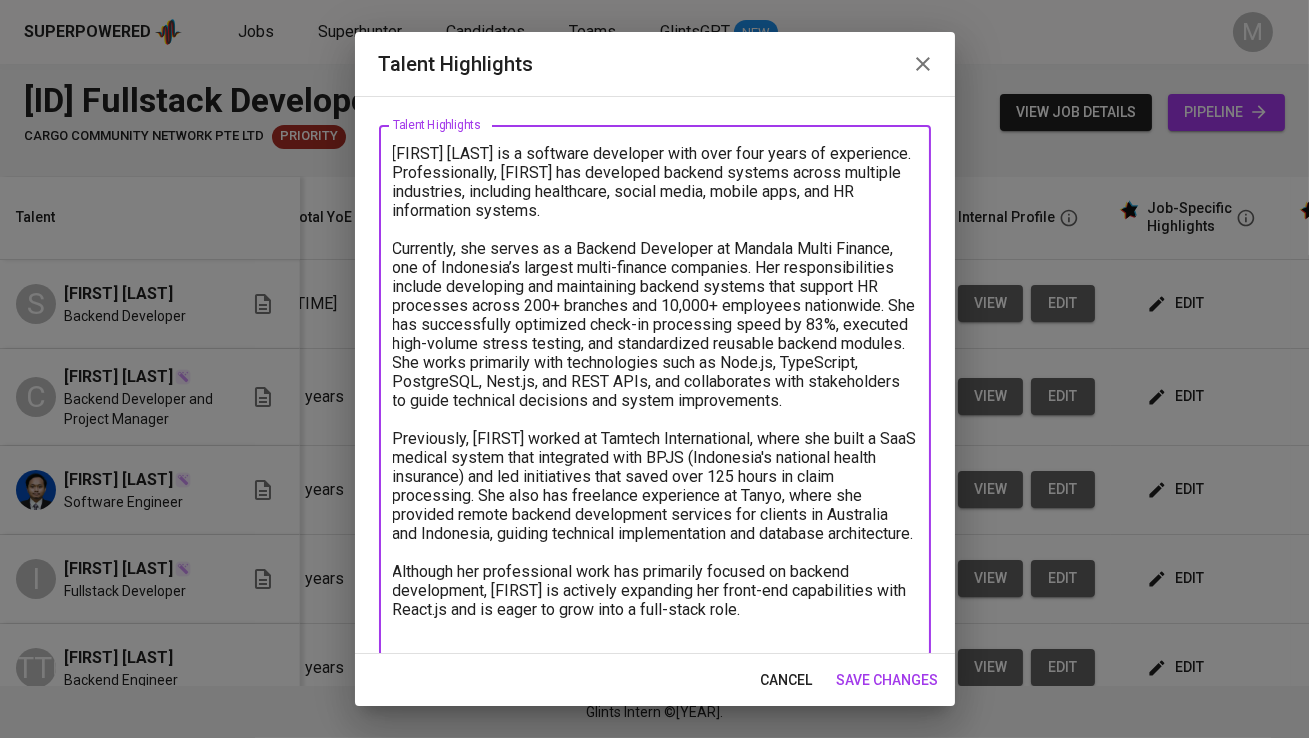 scroll, scrollTop: 103, scrollLeft: 0, axis: vertical 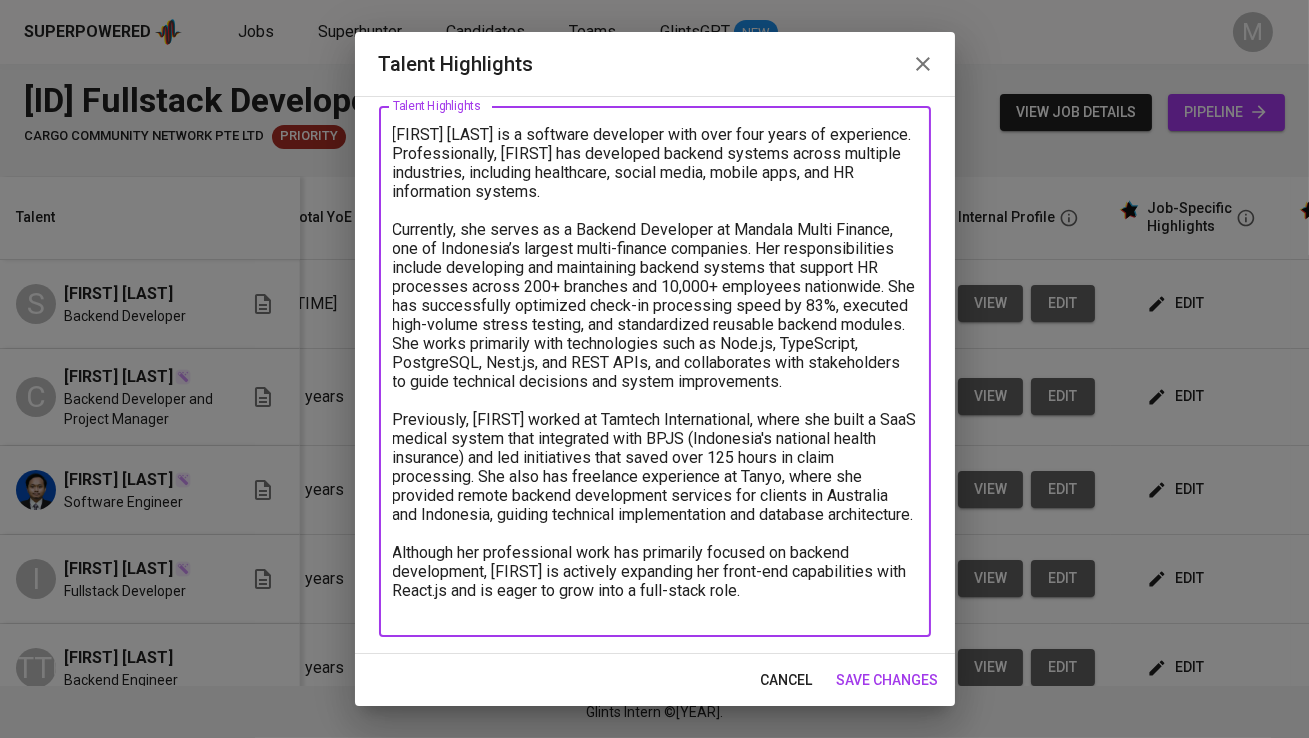 drag, startPoint x: 473, startPoint y: 473, endPoint x: 548, endPoint y: 548, distance: 106.06602 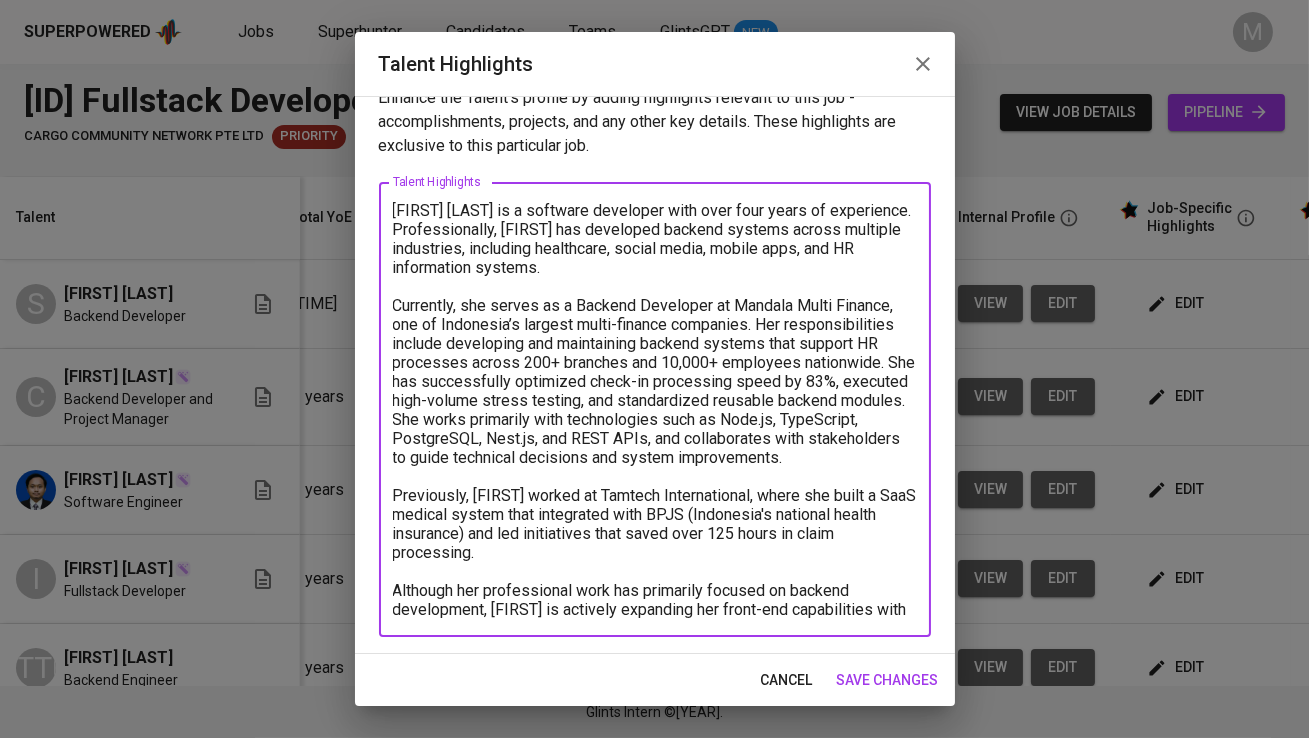scroll, scrollTop: 45, scrollLeft: 0, axis: vertical 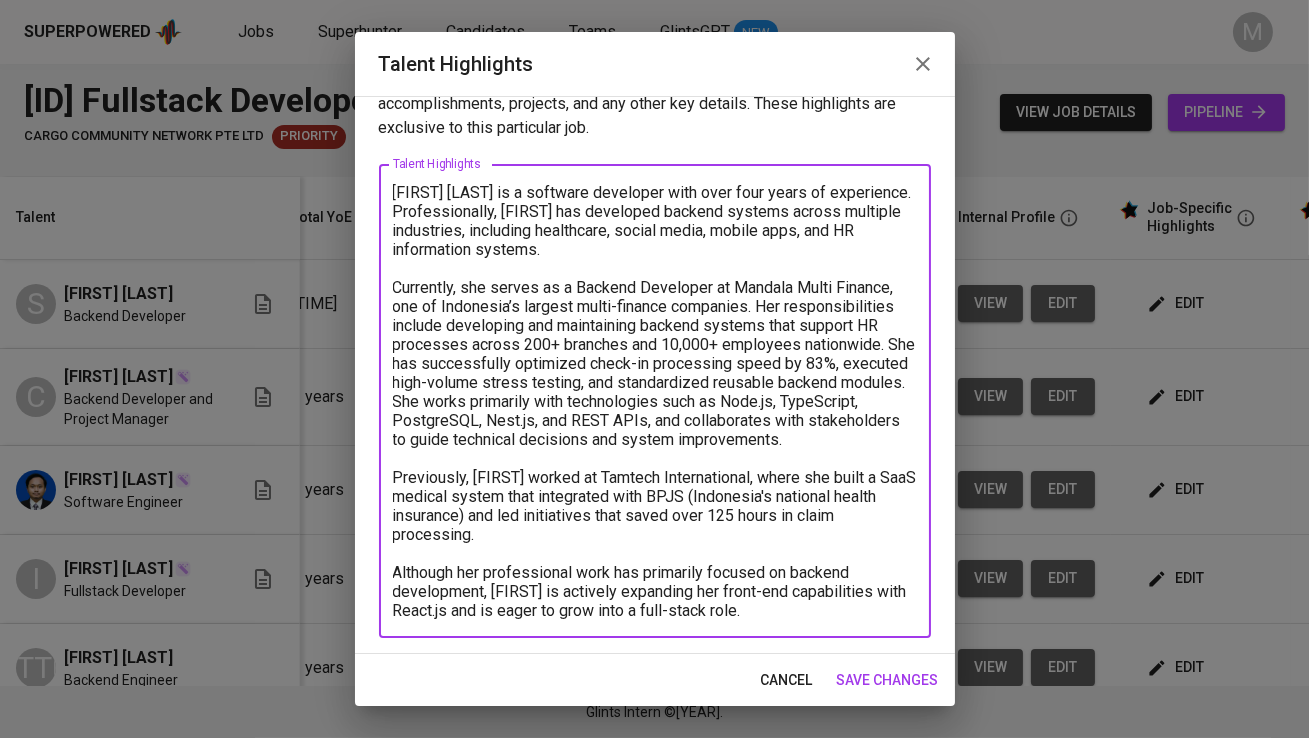 drag, startPoint x: 456, startPoint y: 569, endPoint x: 337, endPoint y: 575, distance: 119.15116 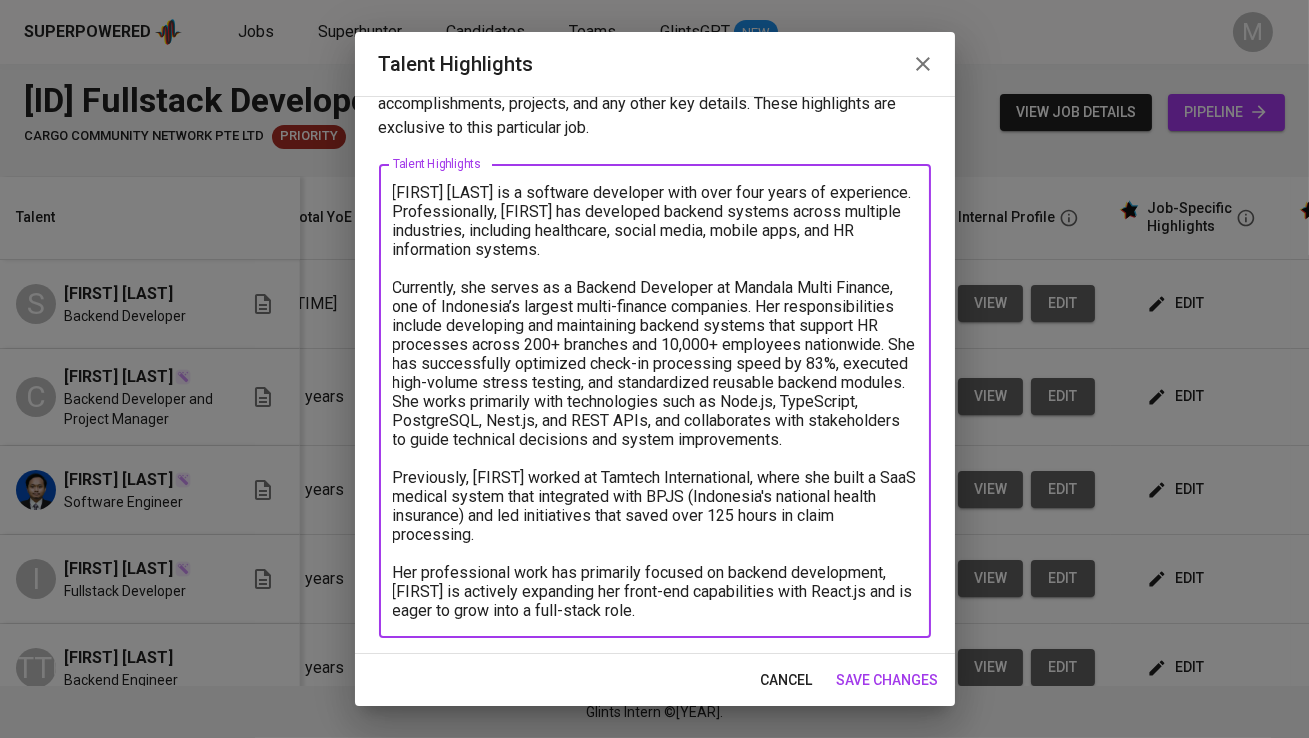 click at bounding box center (655, 401) 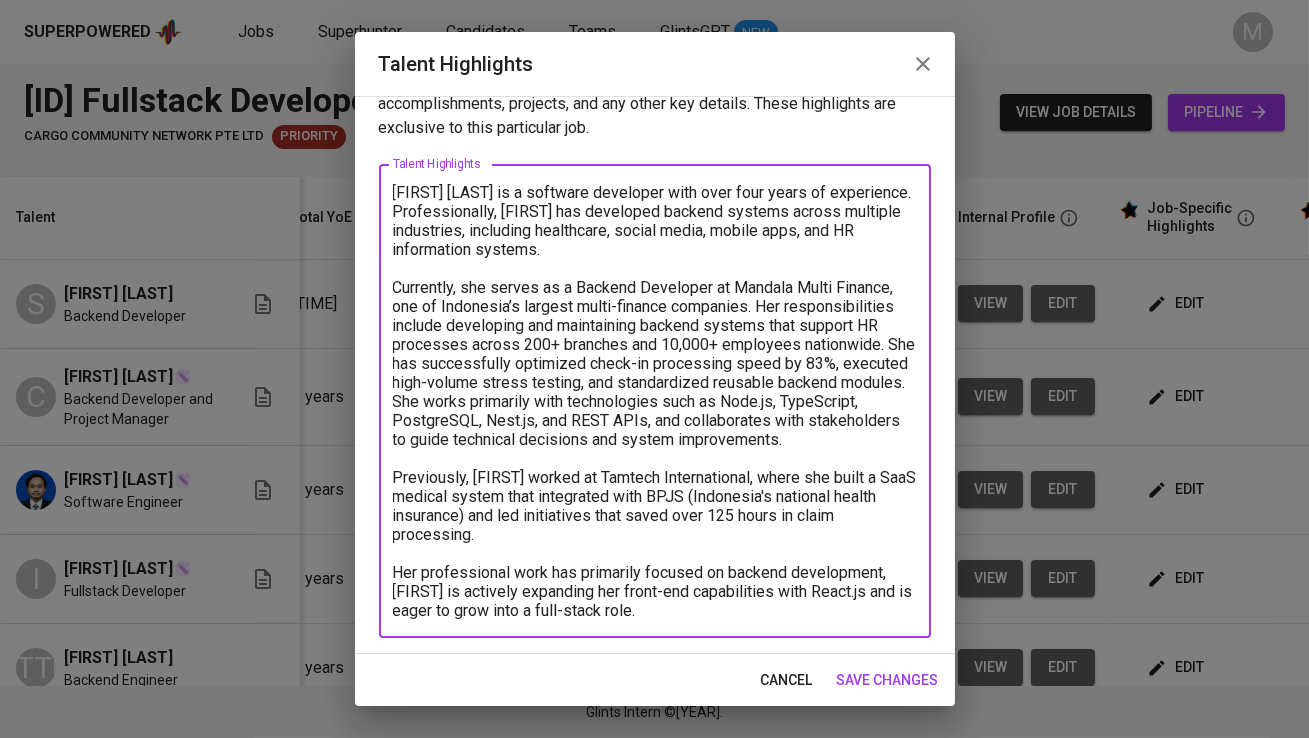 click at bounding box center [655, 401] 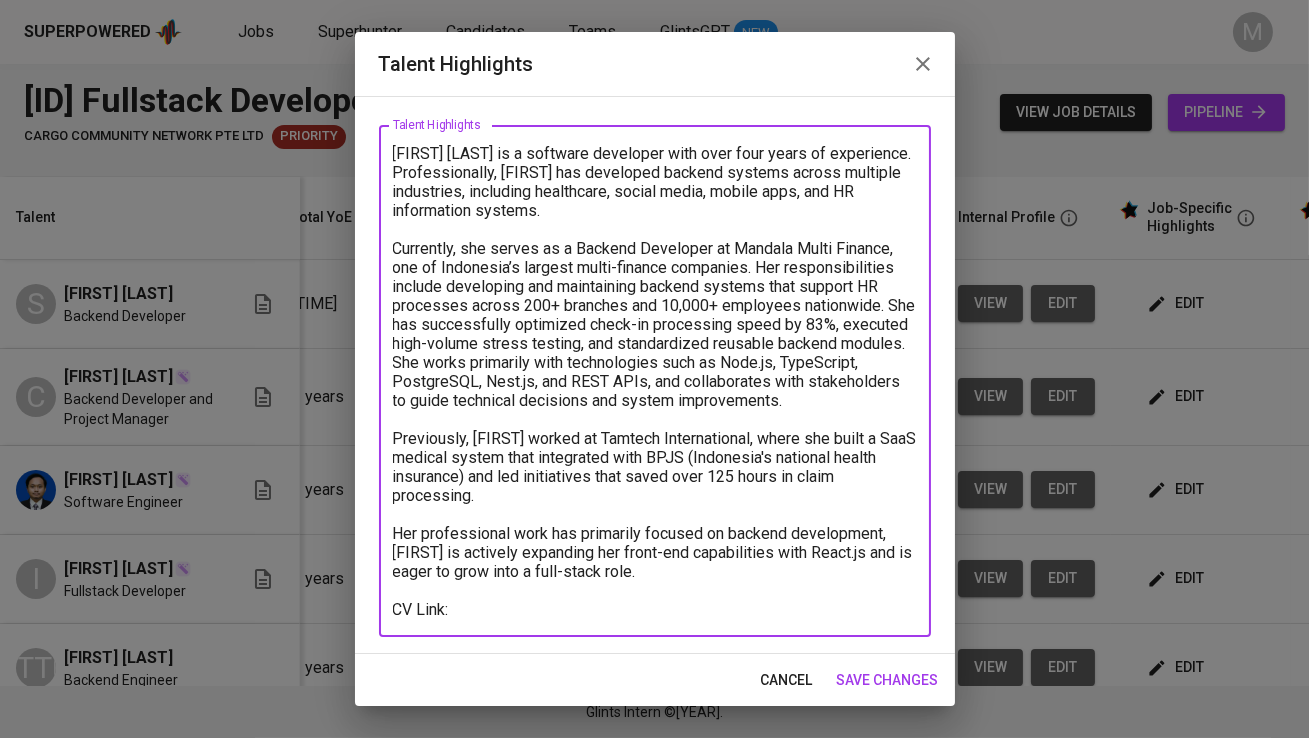 scroll, scrollTop: 0, scrollLeft: 0, axis: both 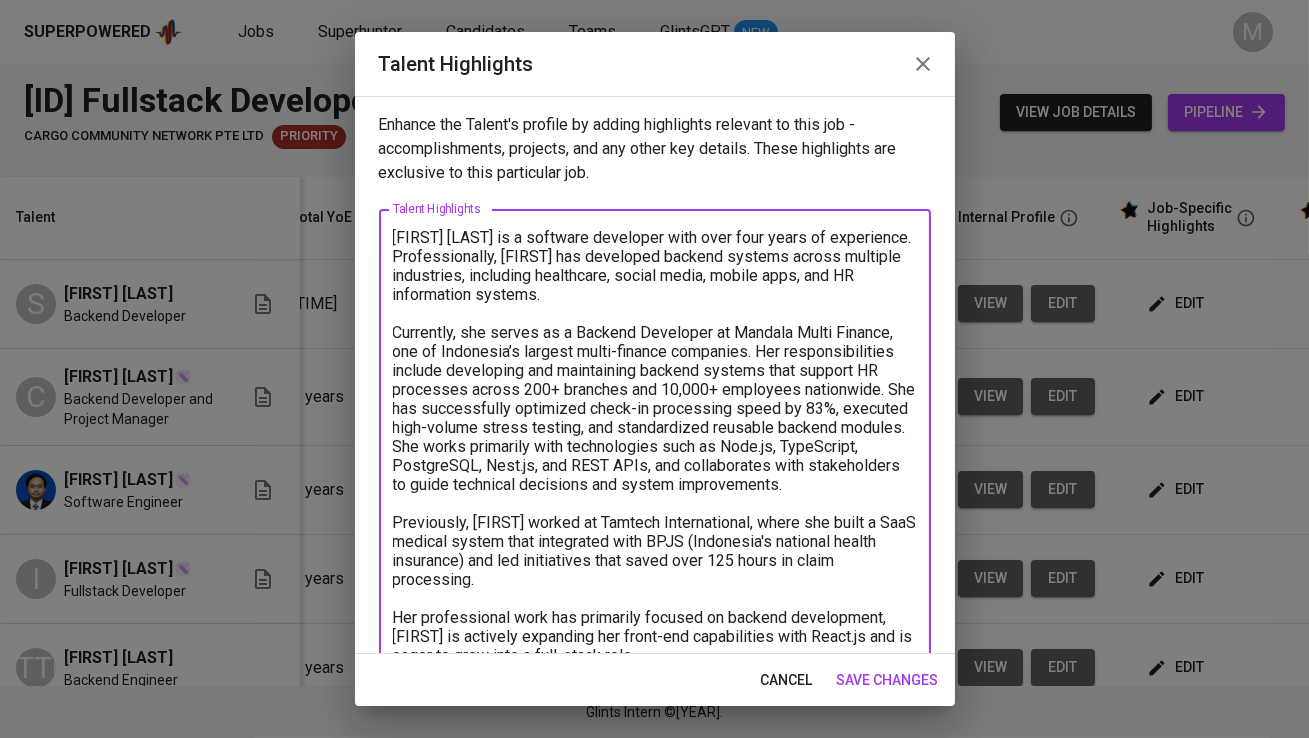 type on "[FIRST] [LAST] is a software developer with over four years of experience.
Professionally, [FIRST] has developed backend systems across multiple industries, including healthcare, social media, mobile apps, and HR information systems.
Currently, she serves as a Backend Developer at Mandala Multi Finance, one of Indonesia’s largest multi-finance companies. Her responsibilities include developing and maintaining backend systems that support HR processes across 200+ branches and 10,000+ employees nationwide. She has successfully optimized check-in processing speed by 83%, executed high-volume stress testing, and standardized reusable backend modules. She works primarily with technologies such as Node.js, TypeScript, PostgreSQL, Nest.js, and REST APIs, and collaborates with stakeholders to guide technical decisions and system improvements.
Previously, [FIRST] worked at Tamtech International, where she built a SaaS medical system that integrated with BPJS (Indonesia's national health insurance) and led initiat..." 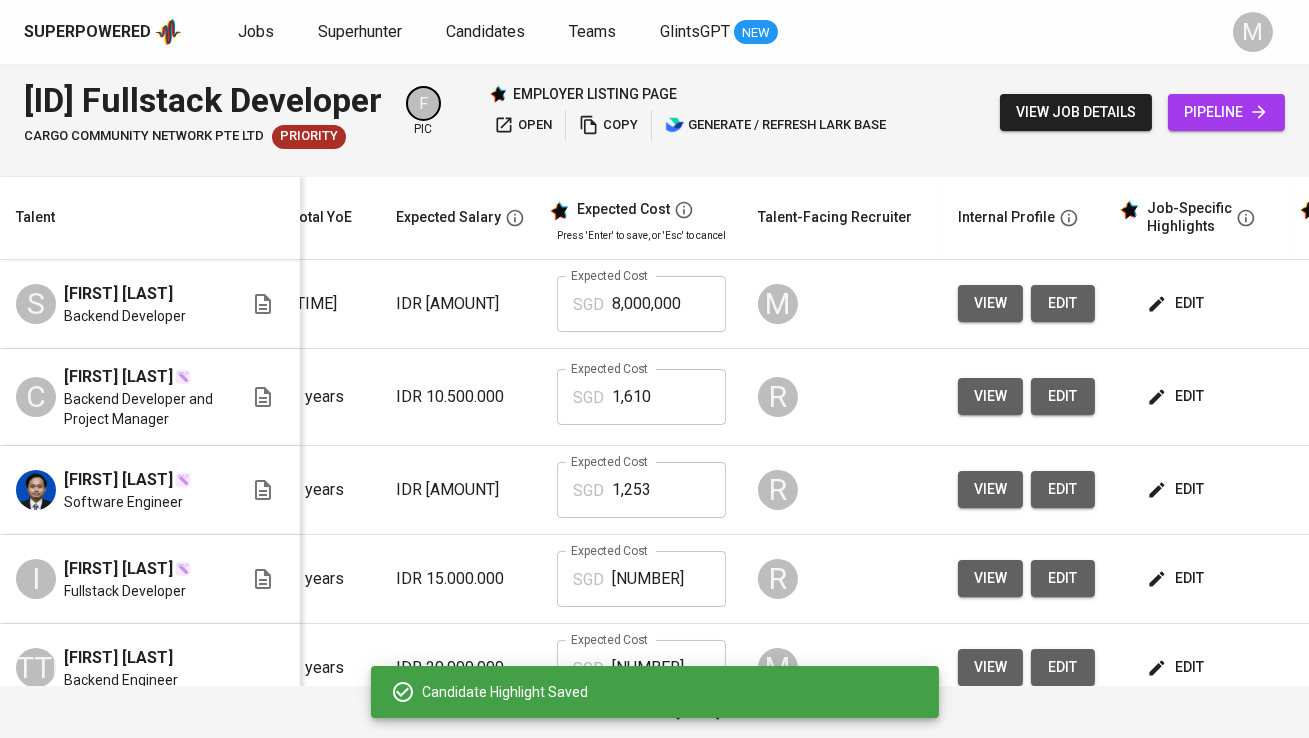 click on "edit" at bounding box center [1063, 303] 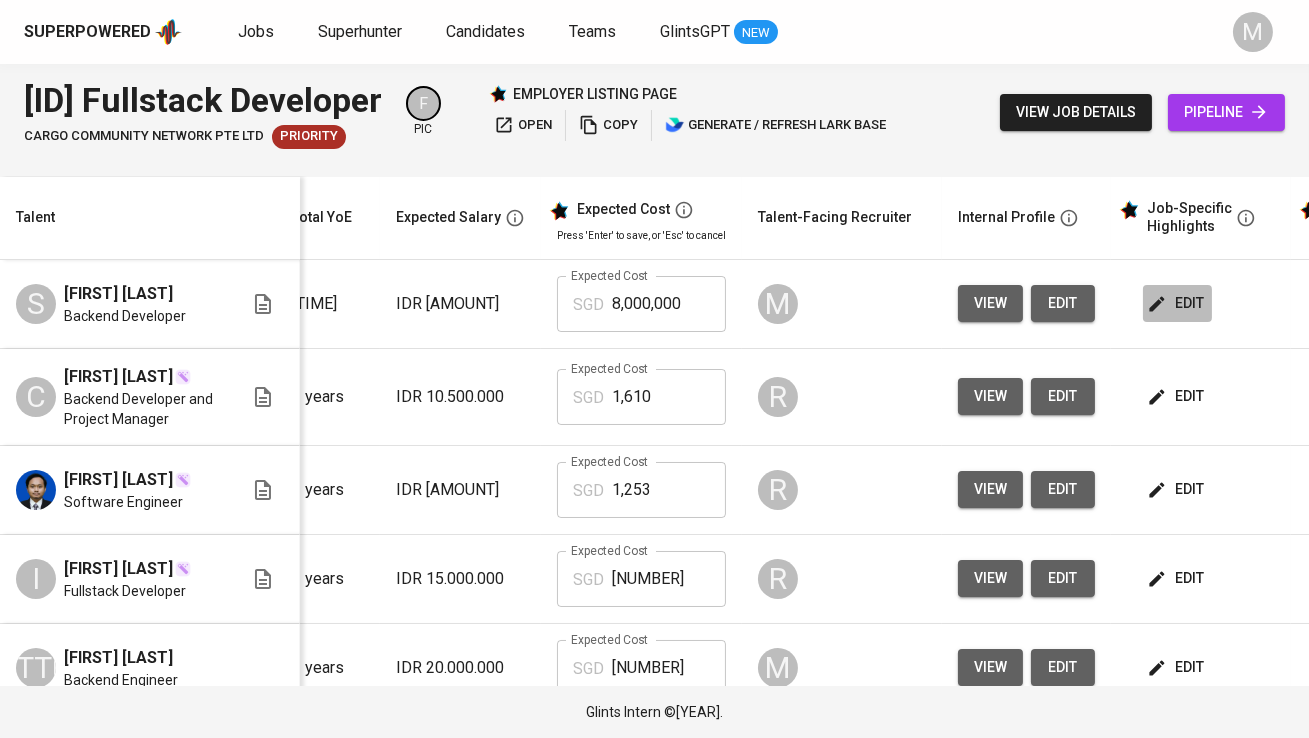 click on "edit" at bounding box center [1177, 303] 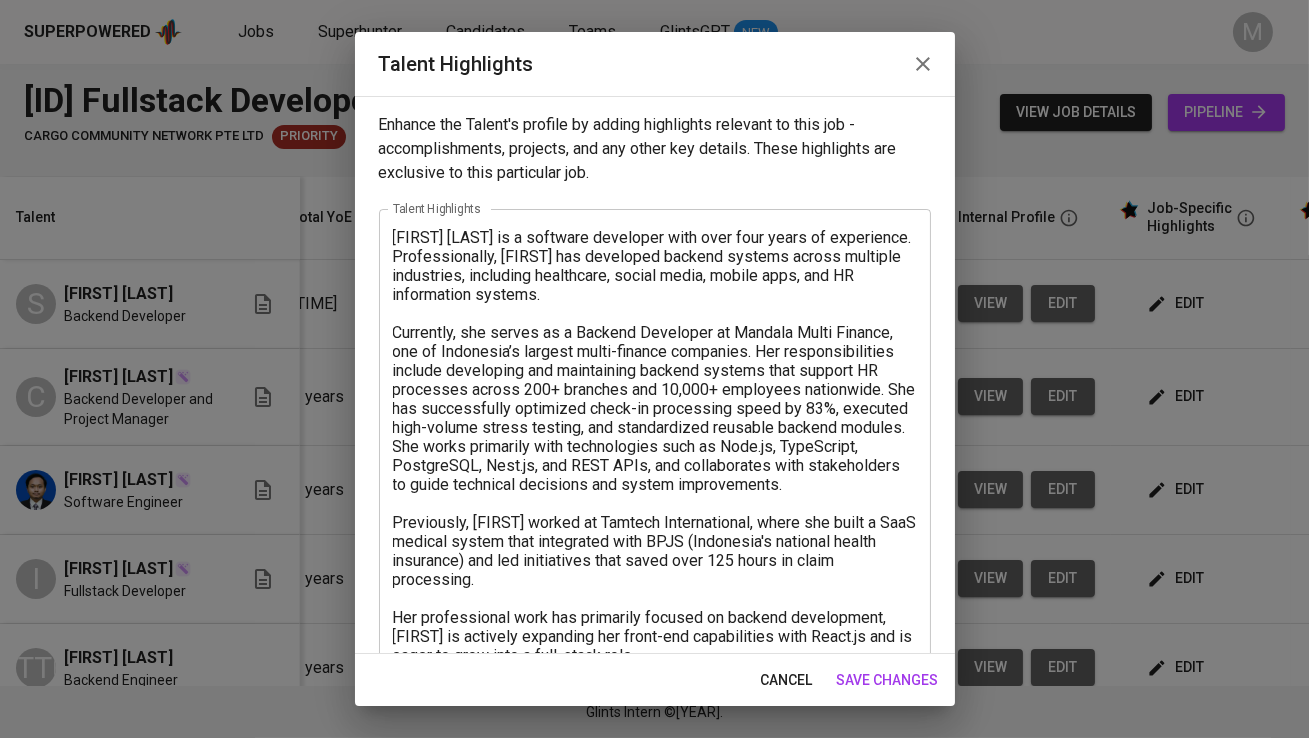 scroll, scrollTop: 84, scrollLeft: 0, axis: vertical 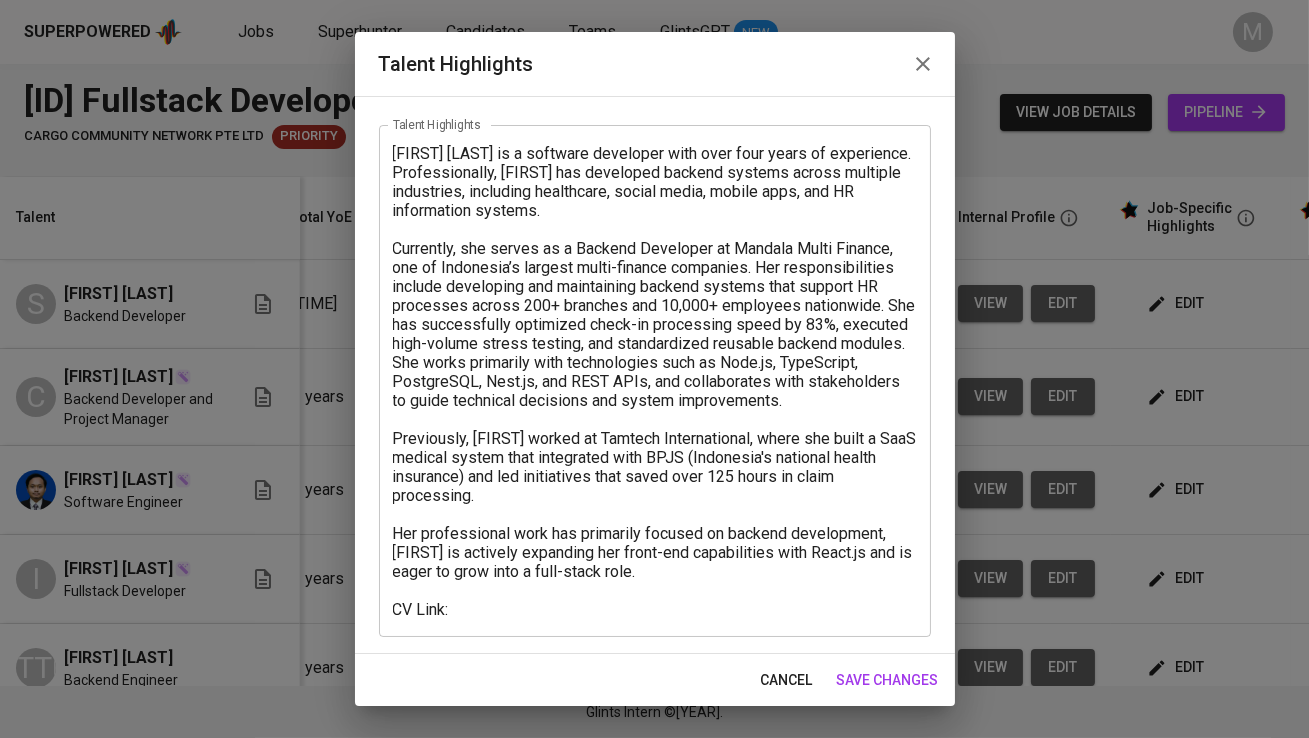 click on "x Talent Highlights" at bounding box center [655, 381] 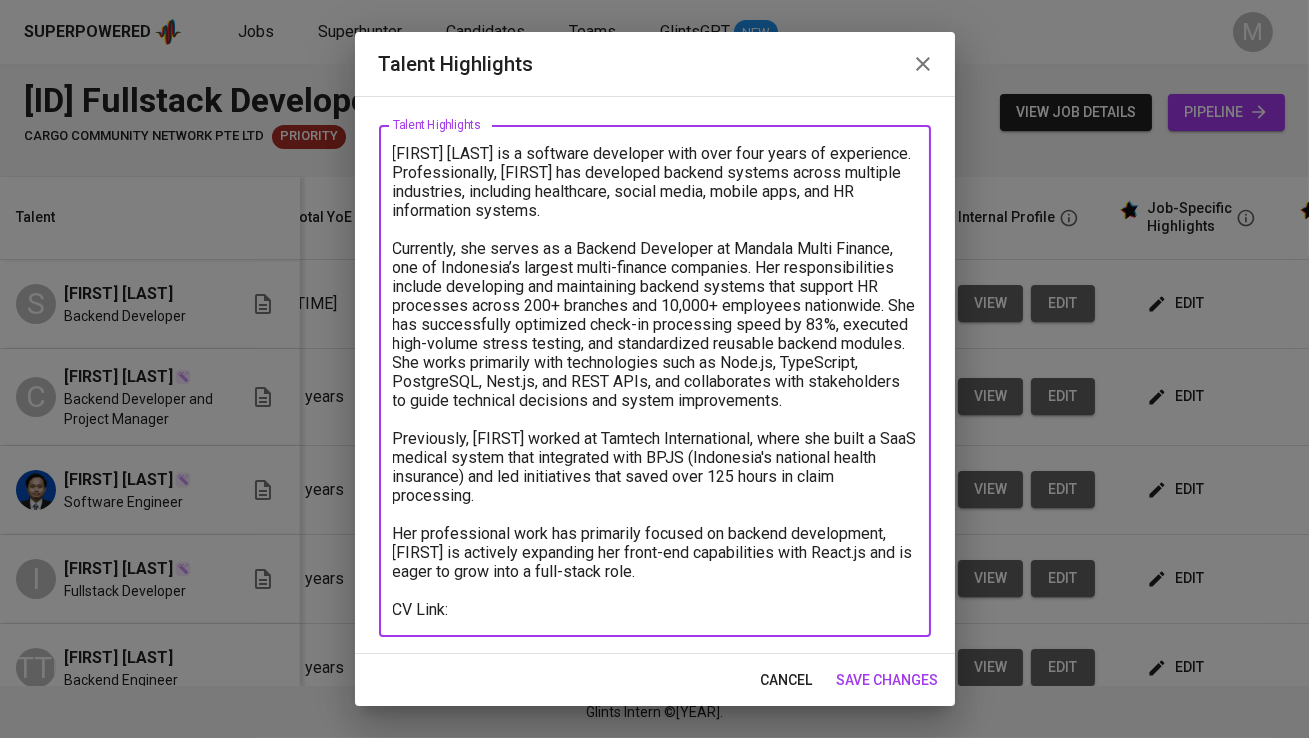 click at bounding box center (655, 381) 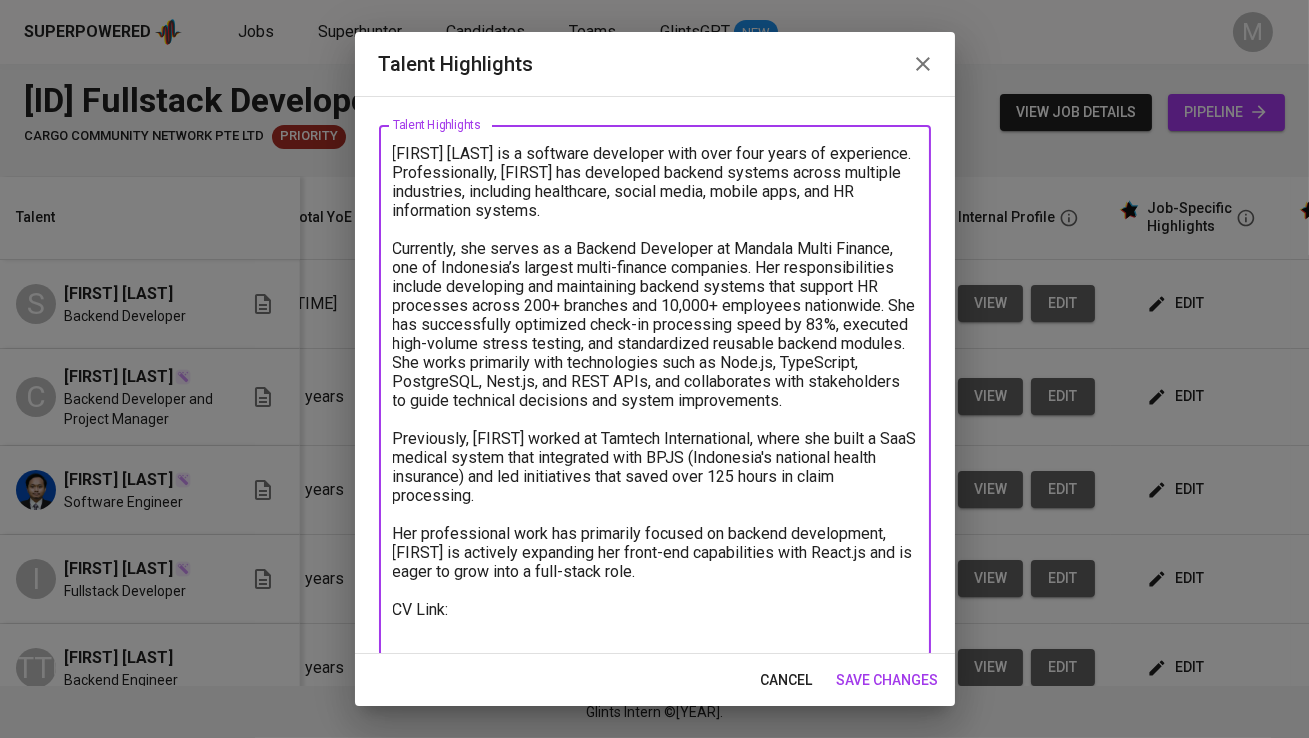 paste on "https://glints.sg.larksuite.com/file/Aq26bgM43otuNBxrCEqlWXAQgOd?from=from_copylink" 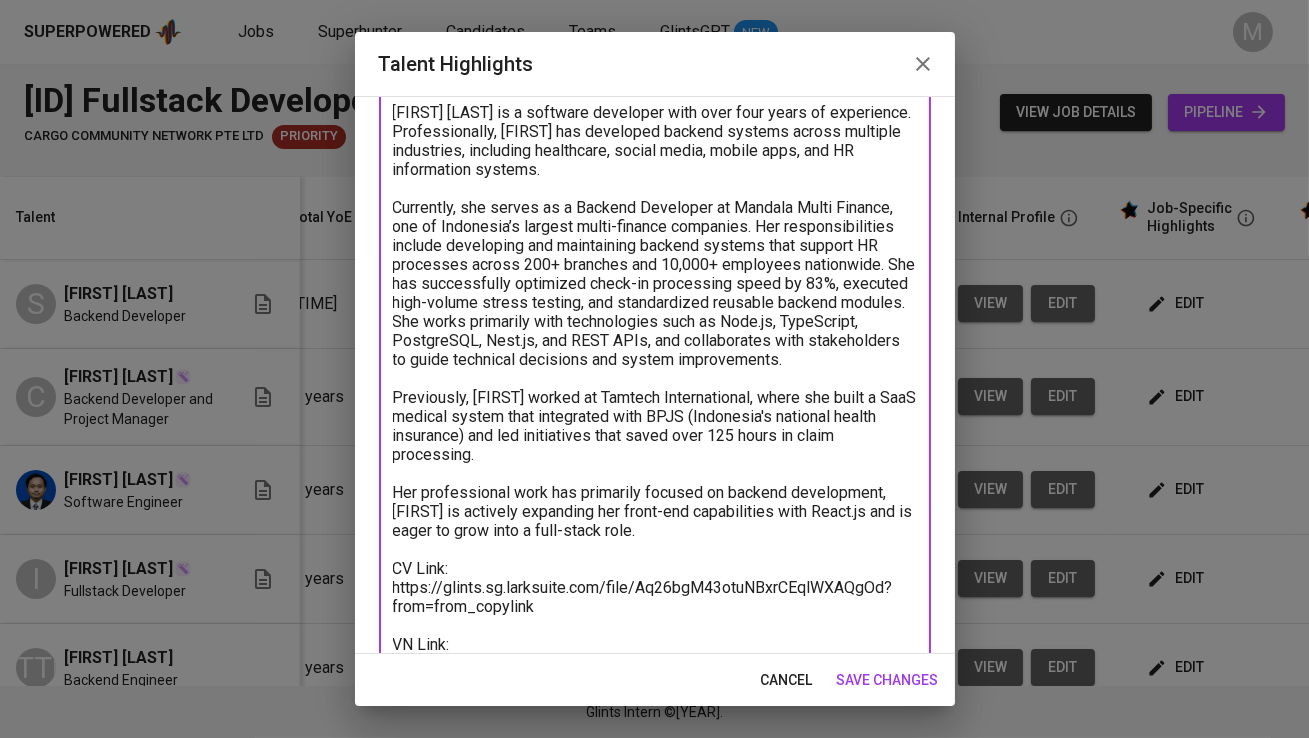 scroll, scrollTop: 144, scrollLeft: 0, axis: vertical 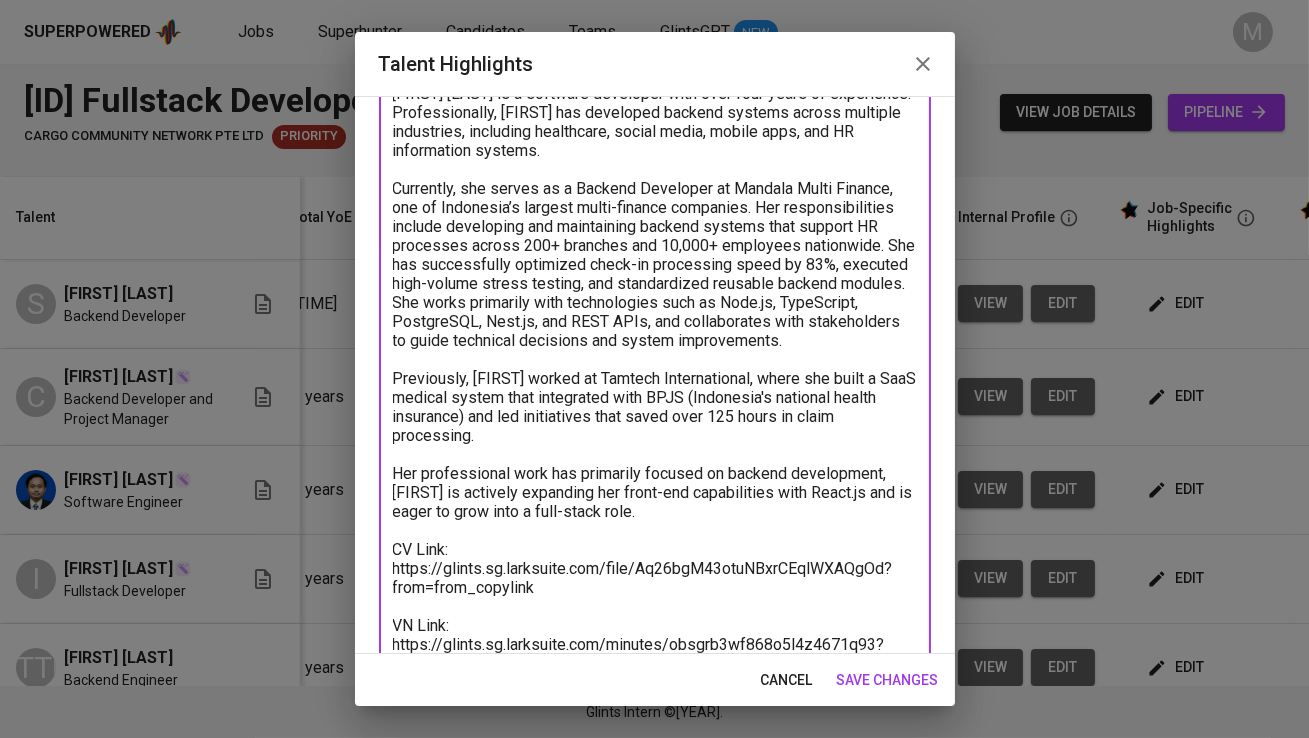 type on "[FIRST] [LAST] is a software developer with over four years of experience.
Professionally, [FIRST] has developed backend systems across multiple industries, including healthcare, social media, mobile apps, and HR information systems.
Currently, she serves as a Backend Developer at Mandala Multi Finance, one of Indonesia’s largest multi-finance companies. Her responsibilities include developing and maintaining backend systems that support HR processes across 200+ branches and 10,000+ employees nationwide. She has successfully optimized check-in processing speed by 83%, executed high-volume stress testing, and standardized reusable backend modules. She works primarily with technologies such as Node.js, TypeScript, PostgreSQL, Nest.js, and REST APIs, and collaborates with stakeholders to guide technical decisions and system improvements.
Previously, [FIRST] worked at Tamtech International, where she built a SaaS medical system that integrated with BPJS (Indonesia's national health insurance) and led initiat..." 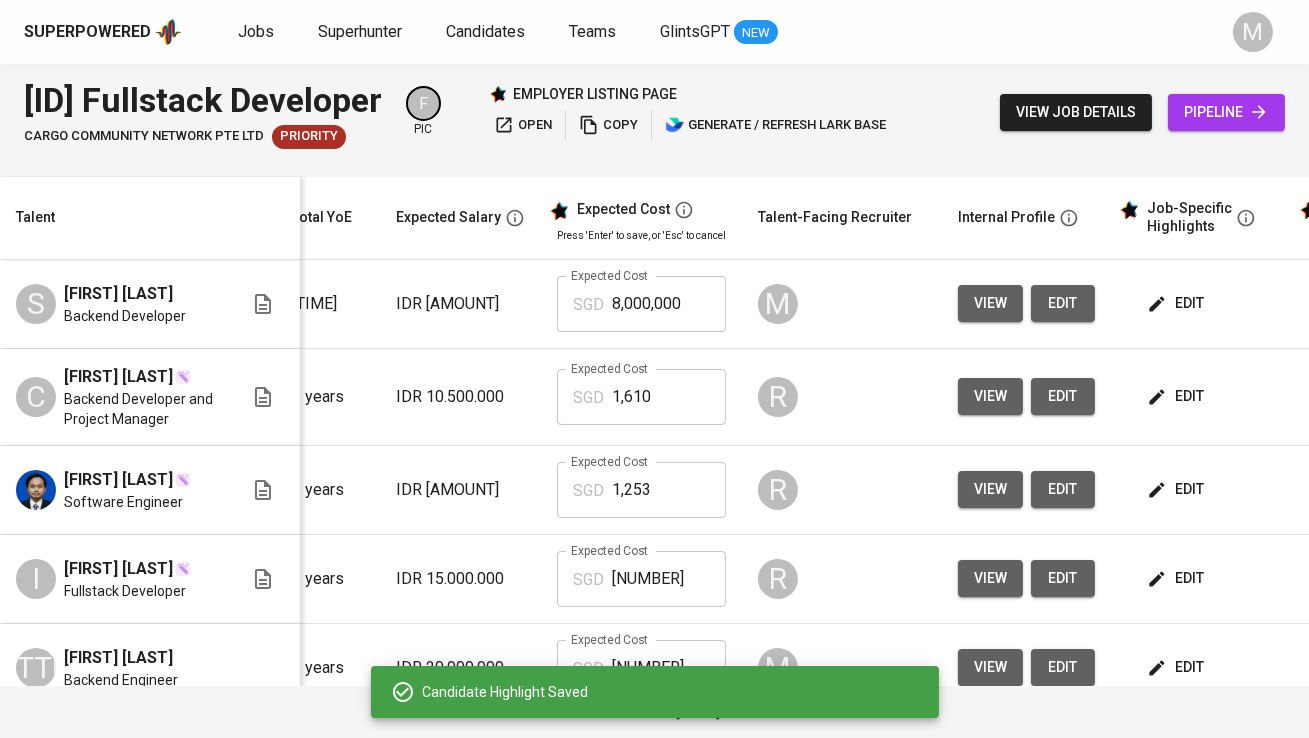click on "edit" at bounding box center [1177, 303] 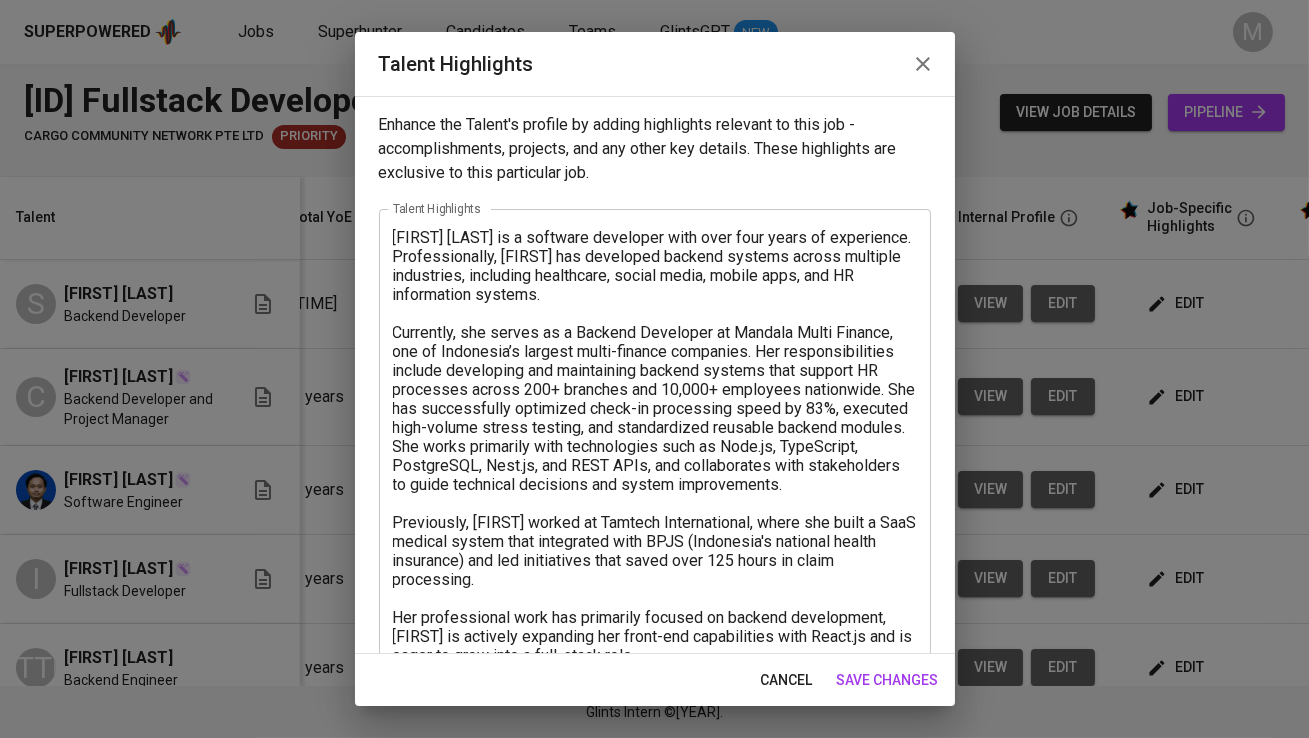 scroll, scrollTop: 179, scrollLeft: 0, axis: vertical 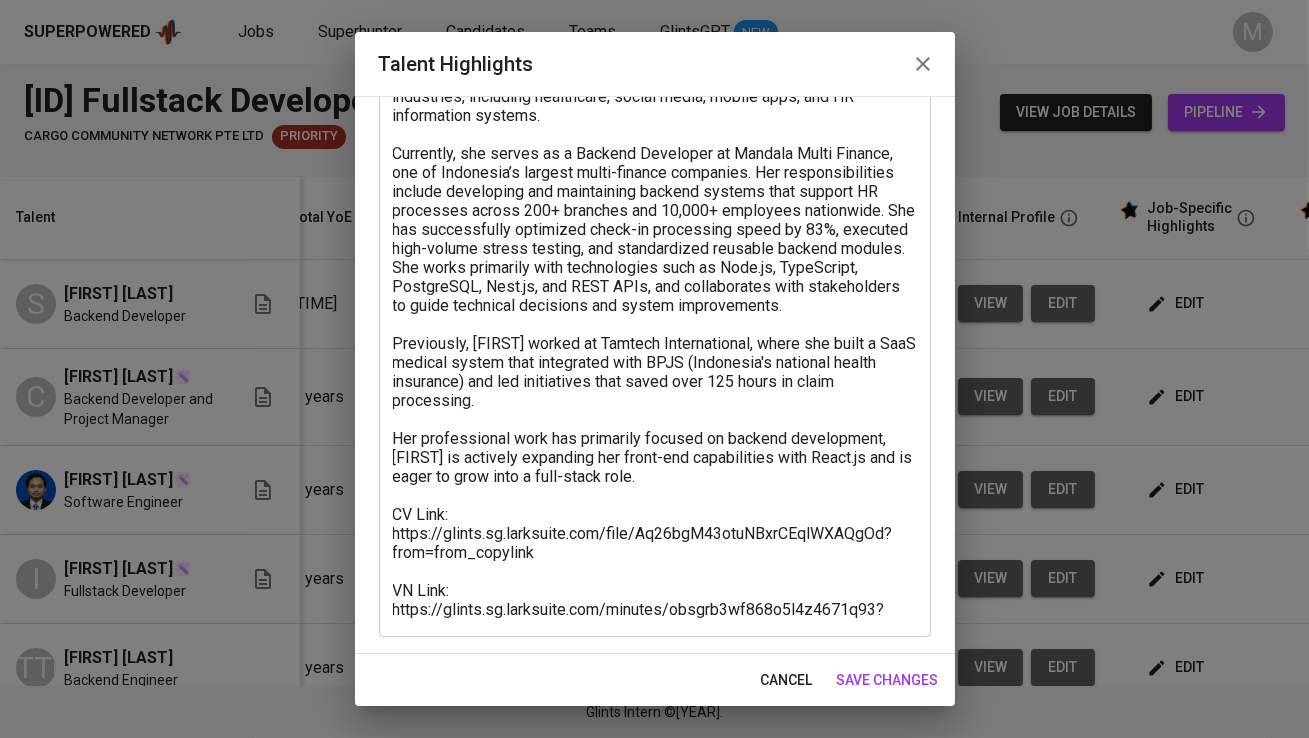 click at bounding box center [655, 334] 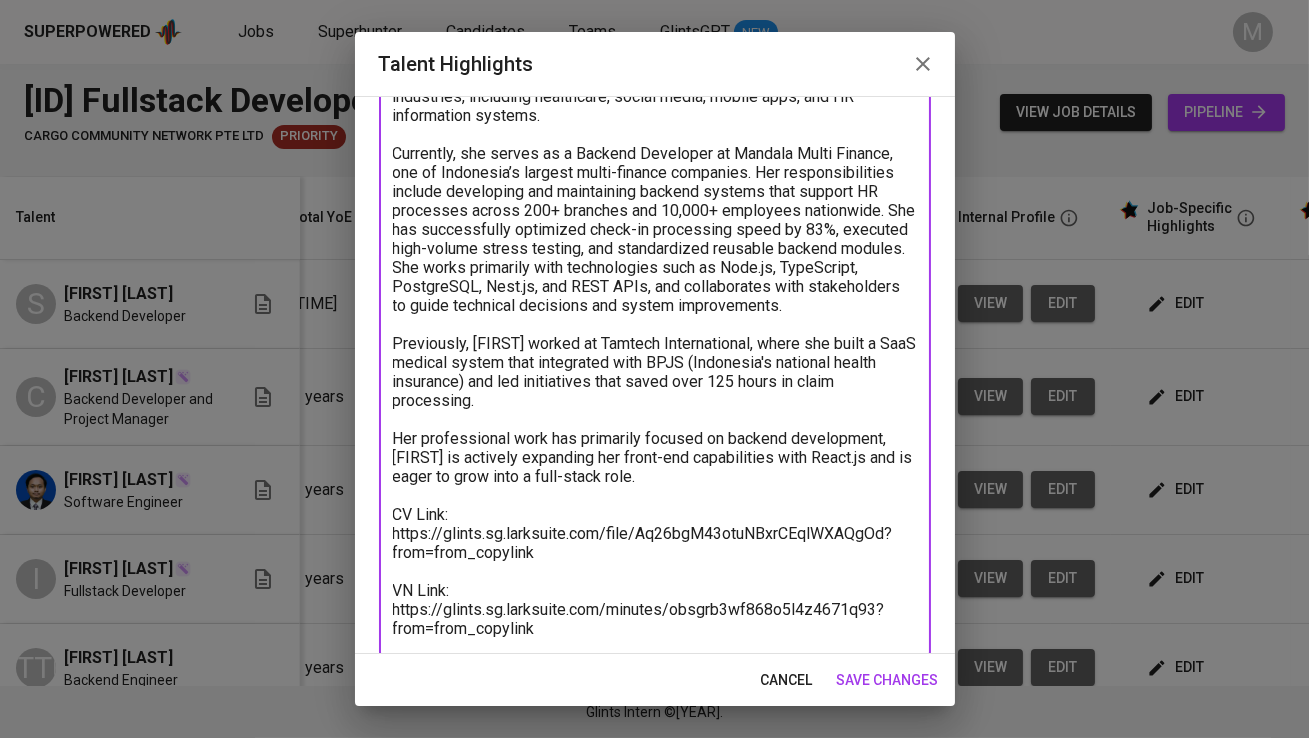 paste on "[URL]" 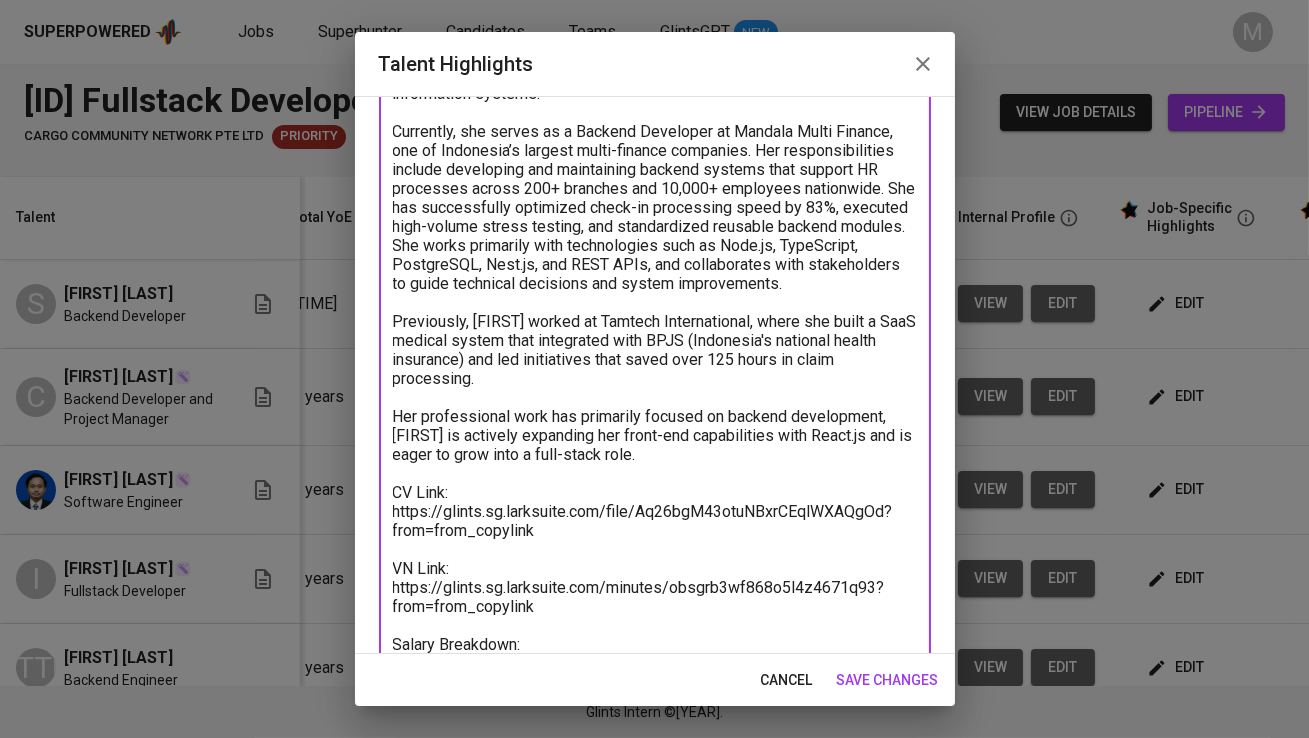 scroll, scrollTop: 220, scrollLeft: 0, axis: vertical 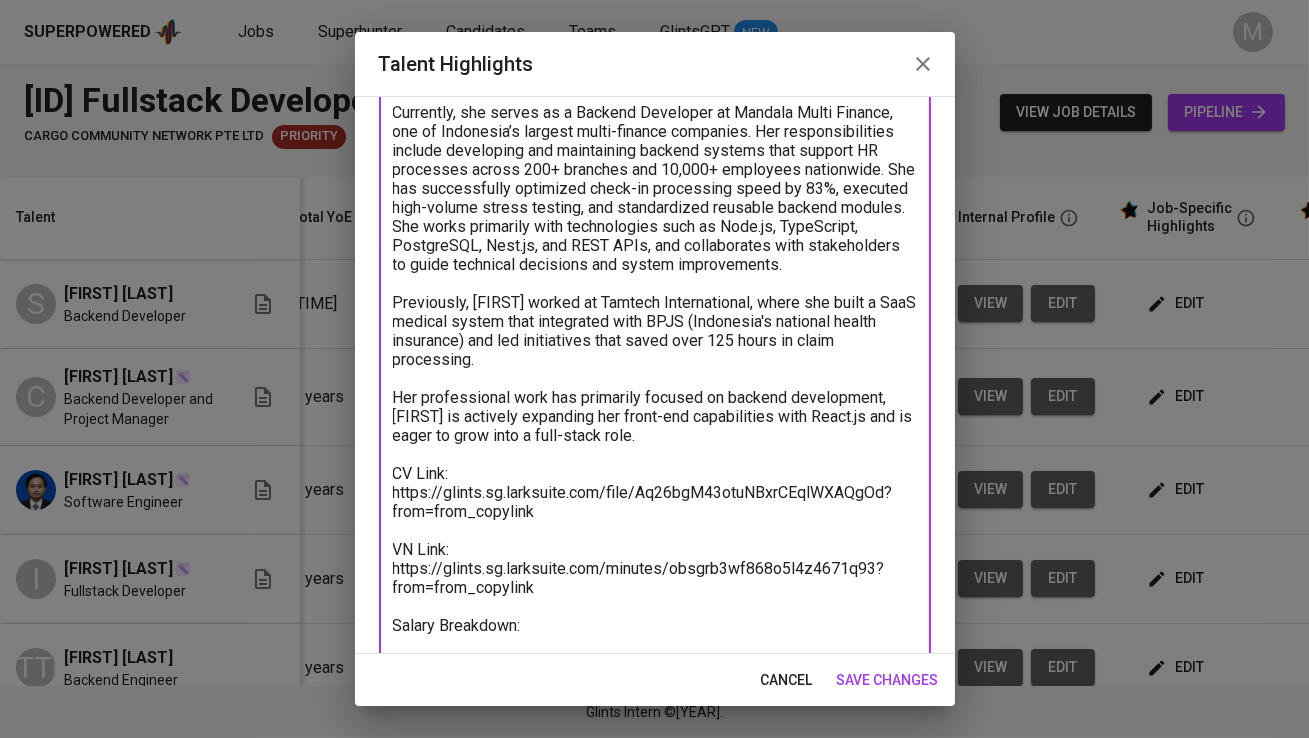 type on "[FIRST] [LAST] is a software developer with over four years of experience.
Professionally, [FIRST] has developed backend systems across multiple industries, including healthcare, social media, mobile apps, and HR information systems.
Currently, she serves as a Backend Developer at Mandala Multi Finance, one of Indonesia’s largest multi-finance companies. Her responsibilities include developing and maintaining backend systems that support HR processes across 200+ branches and 10,000+ employees nationwide. She has successfully optimized check-in processing speed by 83%, executed high-volume stress testing, and standardized reusable backend modules. She works primarily with technologies such as Node.js, TypeScript, PostgreSQL, Nest.js, and REST APIs, and collaborates with stakeholders to guide technical decisions and system improvements.
Previously, [FIRST] worked at Tamtech International, where she built a SaaS medical system that integrated with BPJS (Indonesia's national health insurance) and led initiat..." 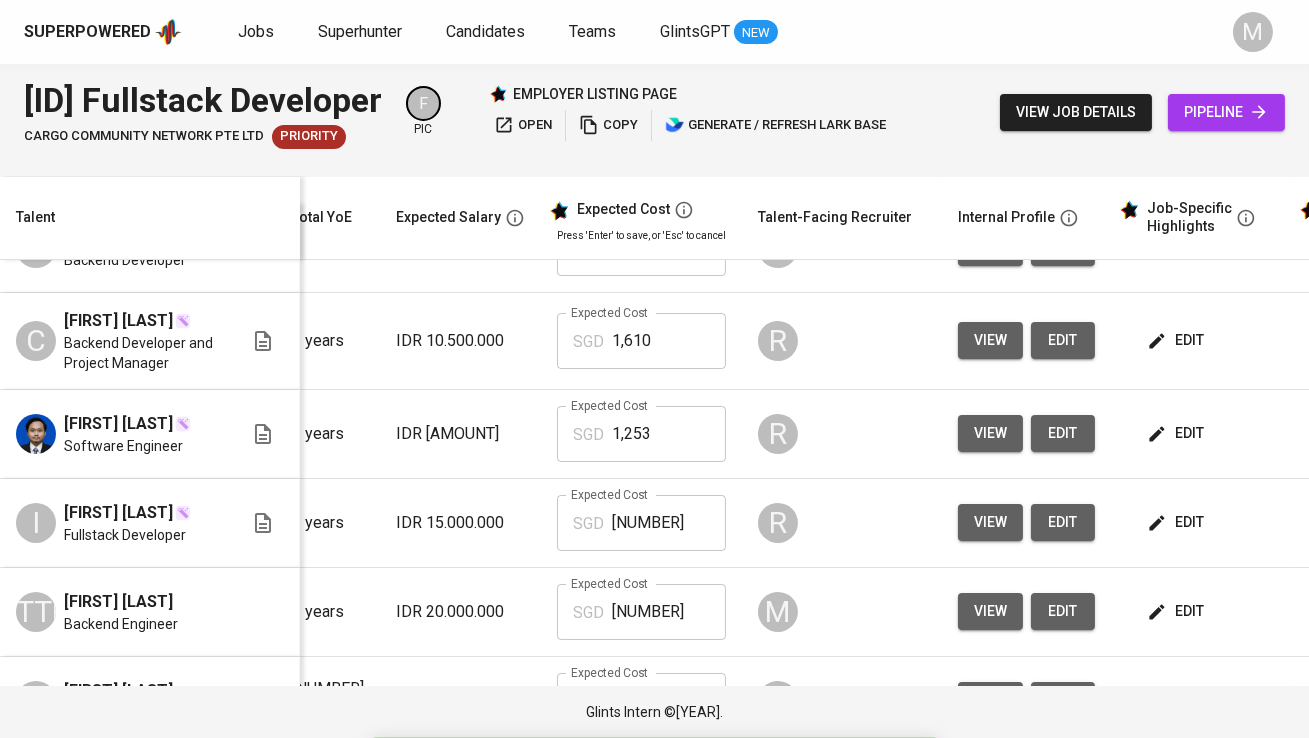 scroll, scrollTop: 56, scrollLeft: 218, axis: both 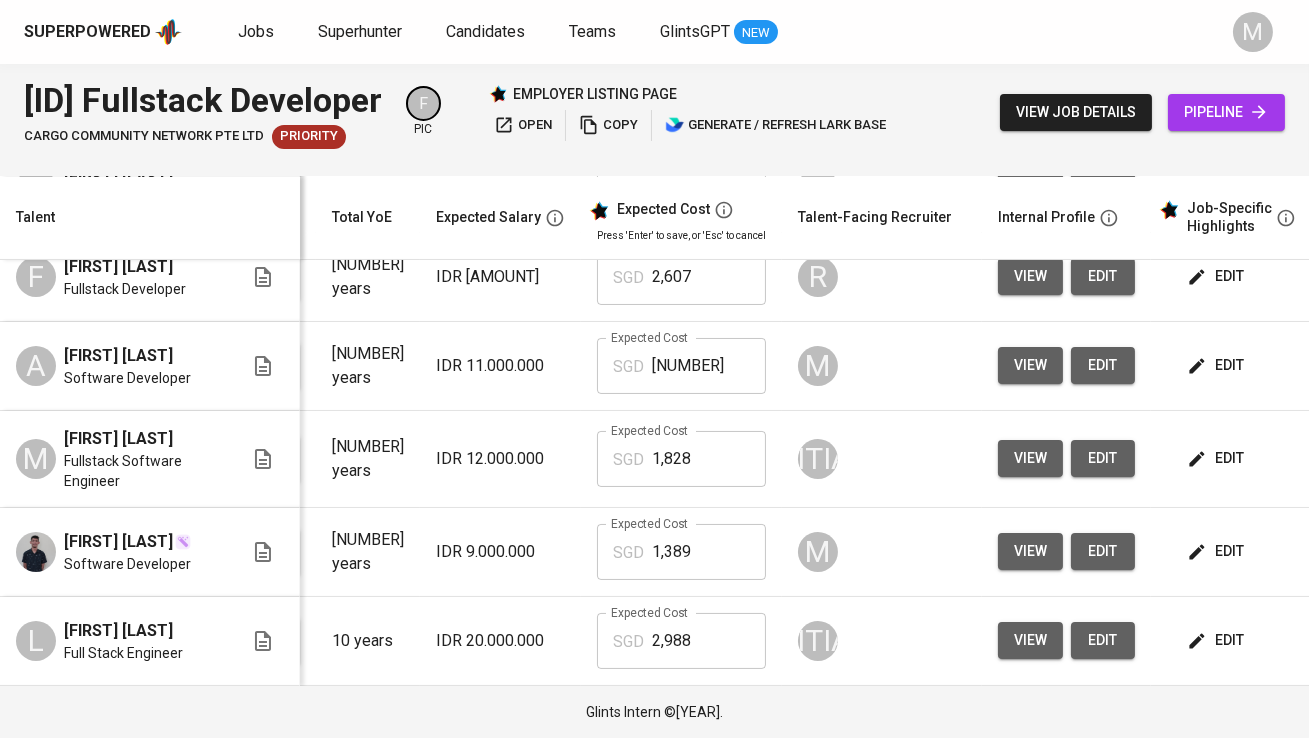 click on "edit" at bounding box center (1217, 551) 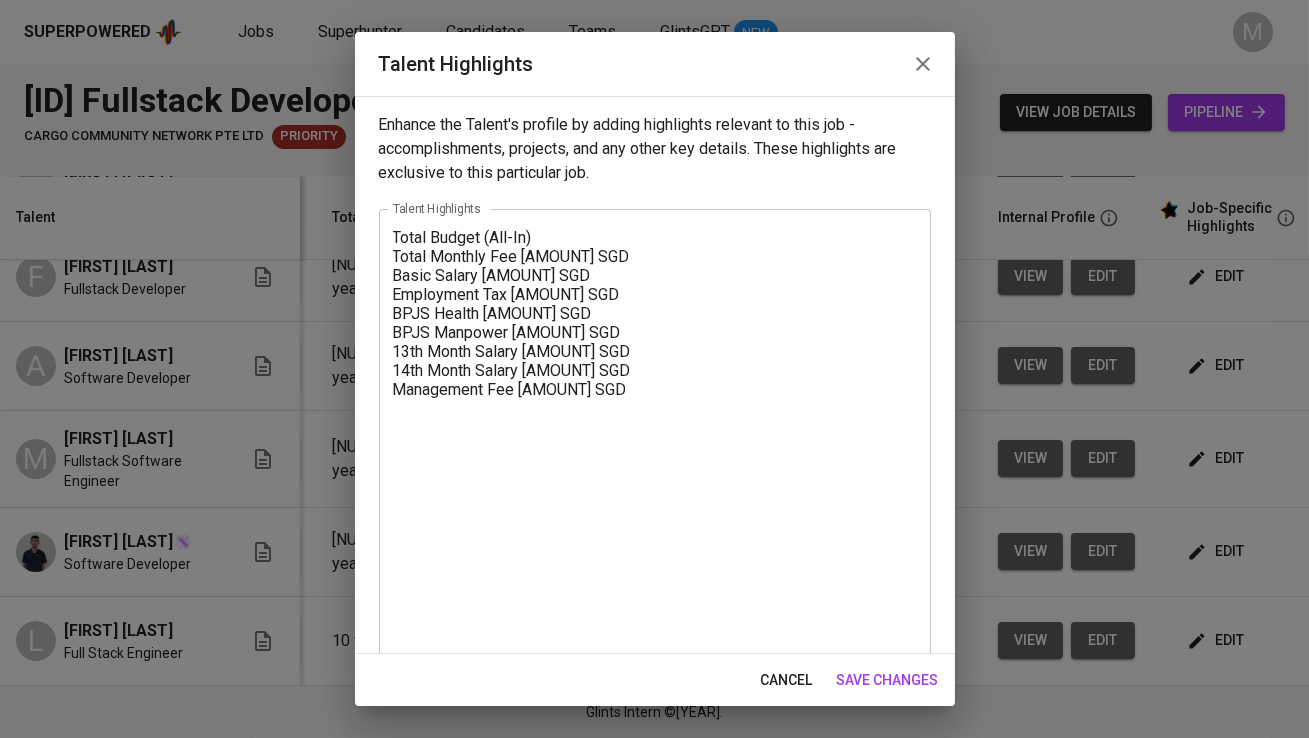scroll, scrollTop: 274, scrollLeft: 0, axis: vertical 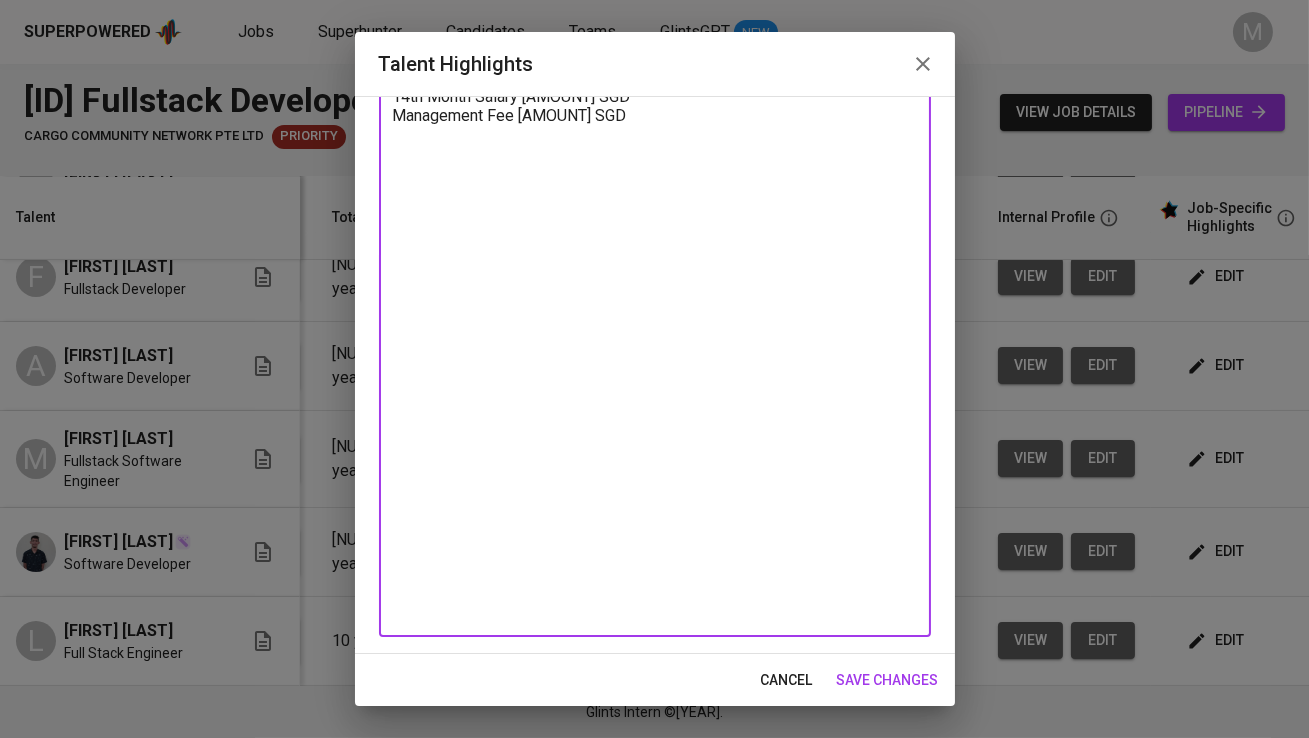 drag, startPoint x: 618, startPoint y: 592, endPoint x: 359, endPoint y: 458, distance: 291.61105 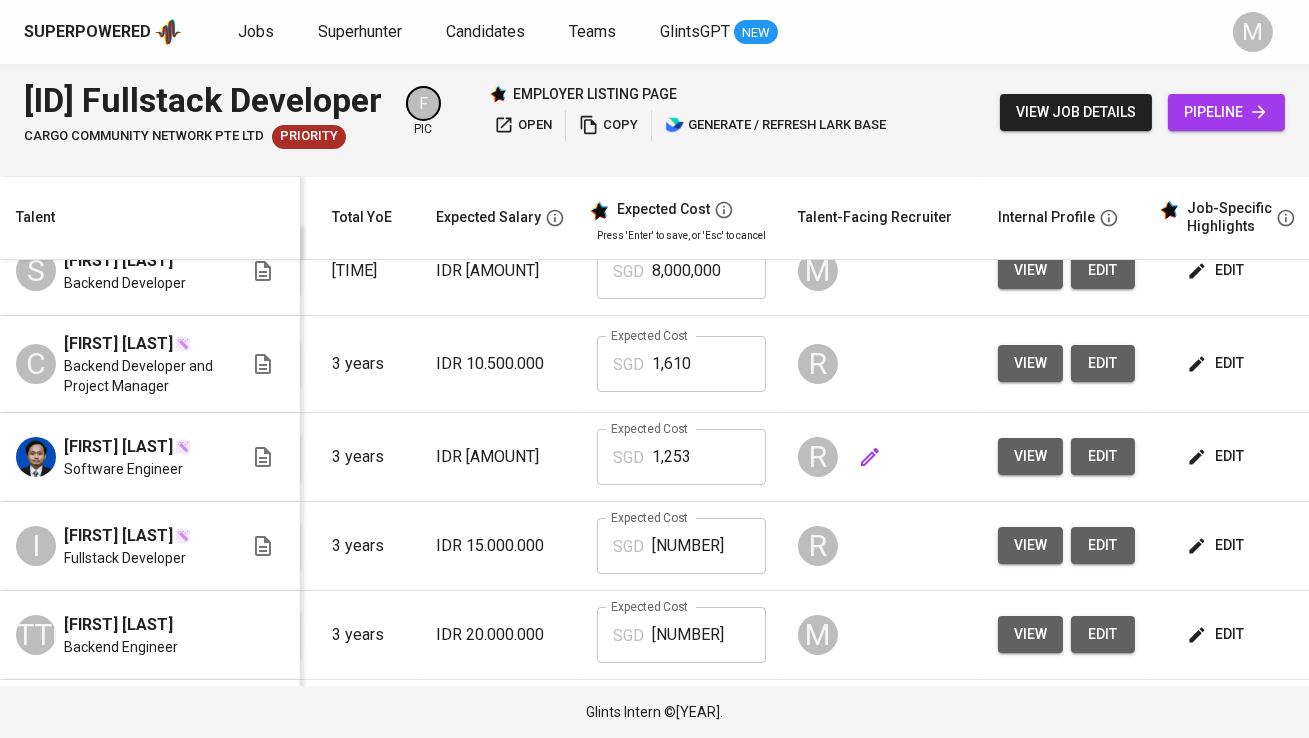 scroll, scrollTop: 0, scrollLeft: 205, axis: horizontal 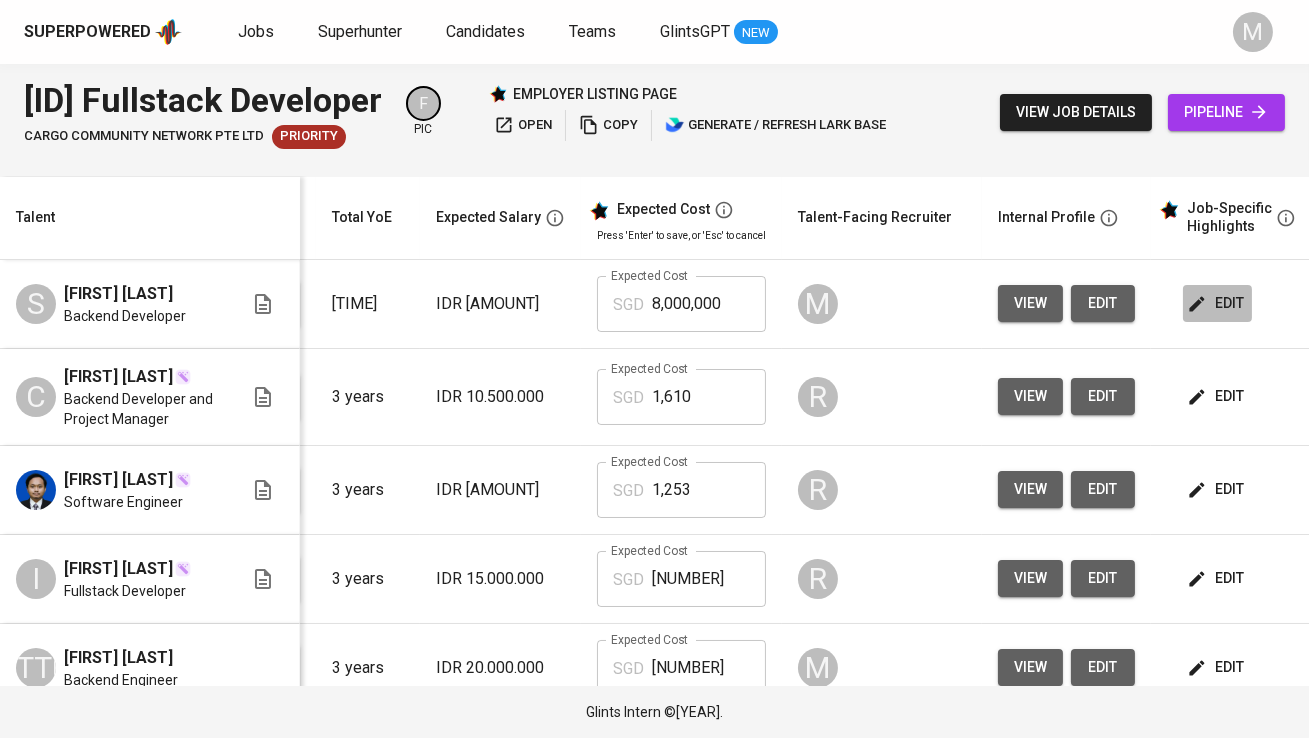 click on "edit" at bounding box center (1217, 303) 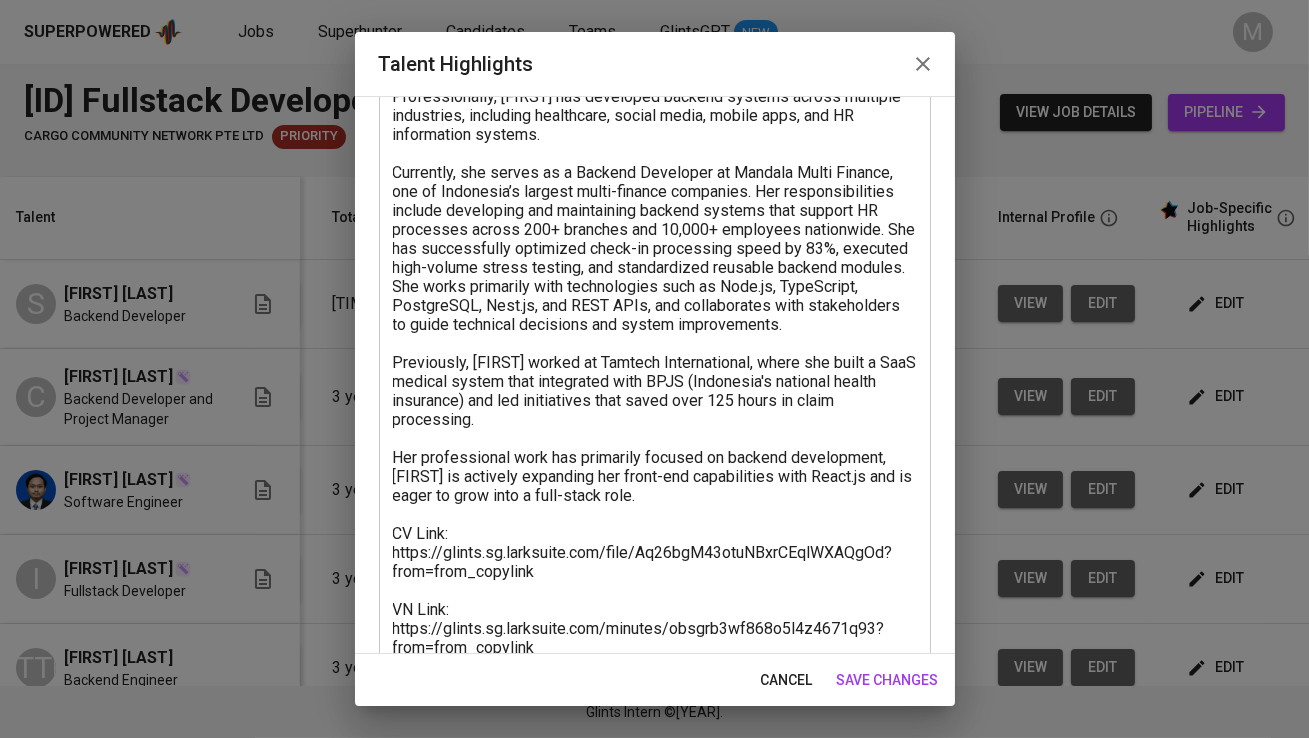 scroll, scrollTop: 274, scrollLeft: 0, axis: vertical 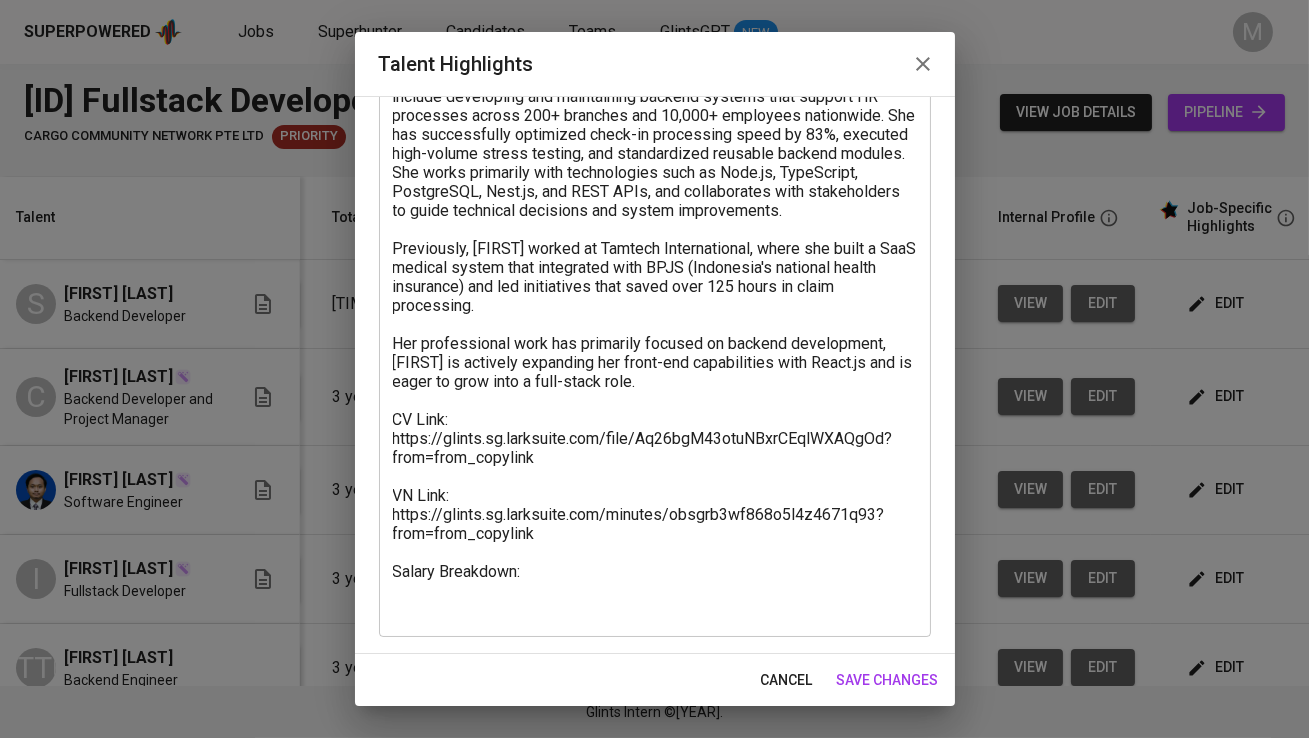click at bounding box center (655, 286) 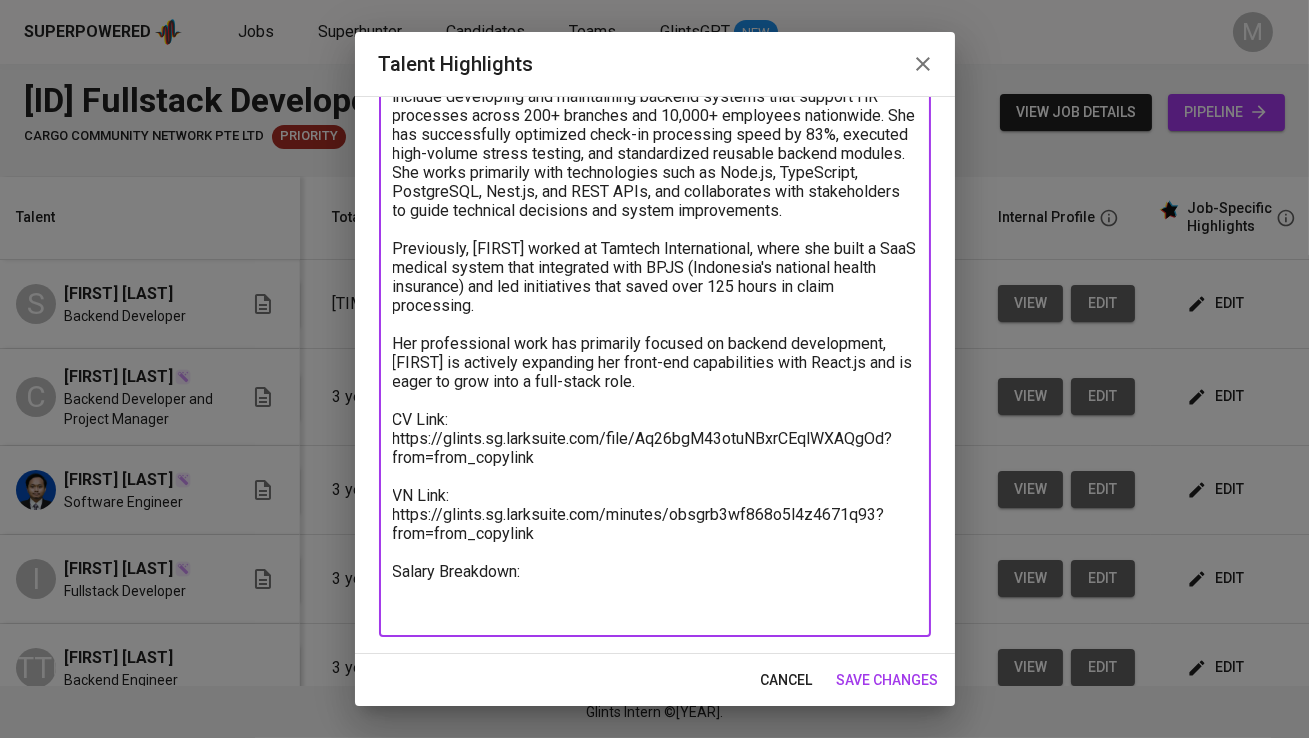 paste on "Total Monthly Fee 1,388.68 SGD
Basic Salary 900.00 SGD
Employment Tax 58.26 SGD
BPJS Health 60.00 SGD
BPJS Manpower 60.72 SGD
13th Month Salary 79.85 SGD
14th Month Salary 79.85 SGD
Management Fee 150.00 SGD" 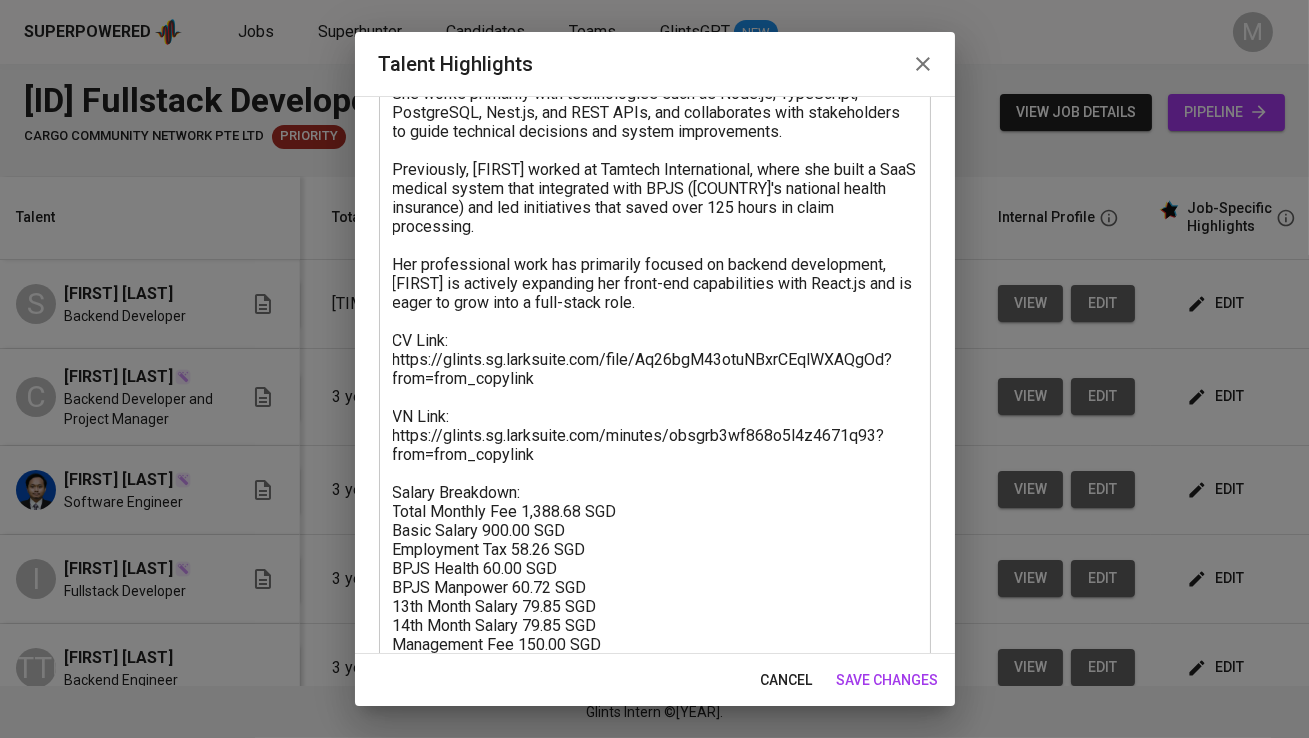 scroll, scrollTop: 407, scrollLeft: 0, axis: vertical 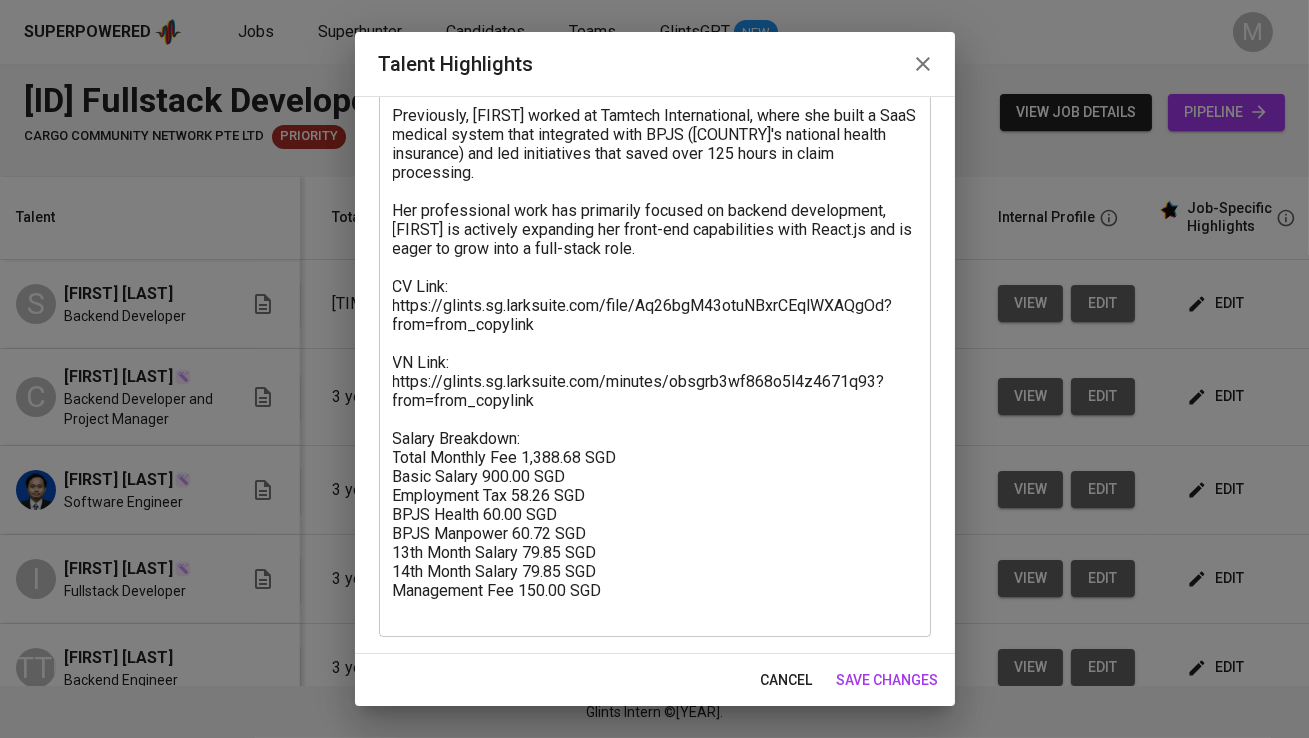 click at bounding box center (655, 220) 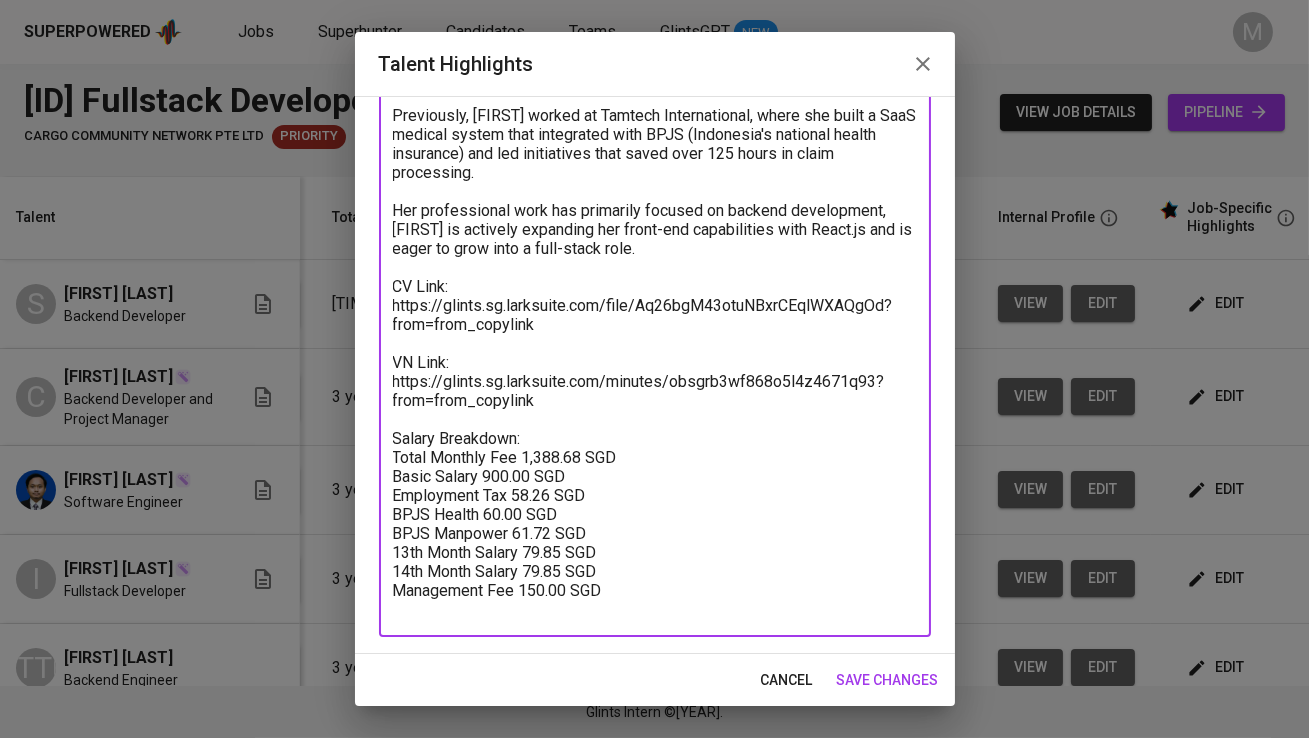 click at bounding box center [655, 220] 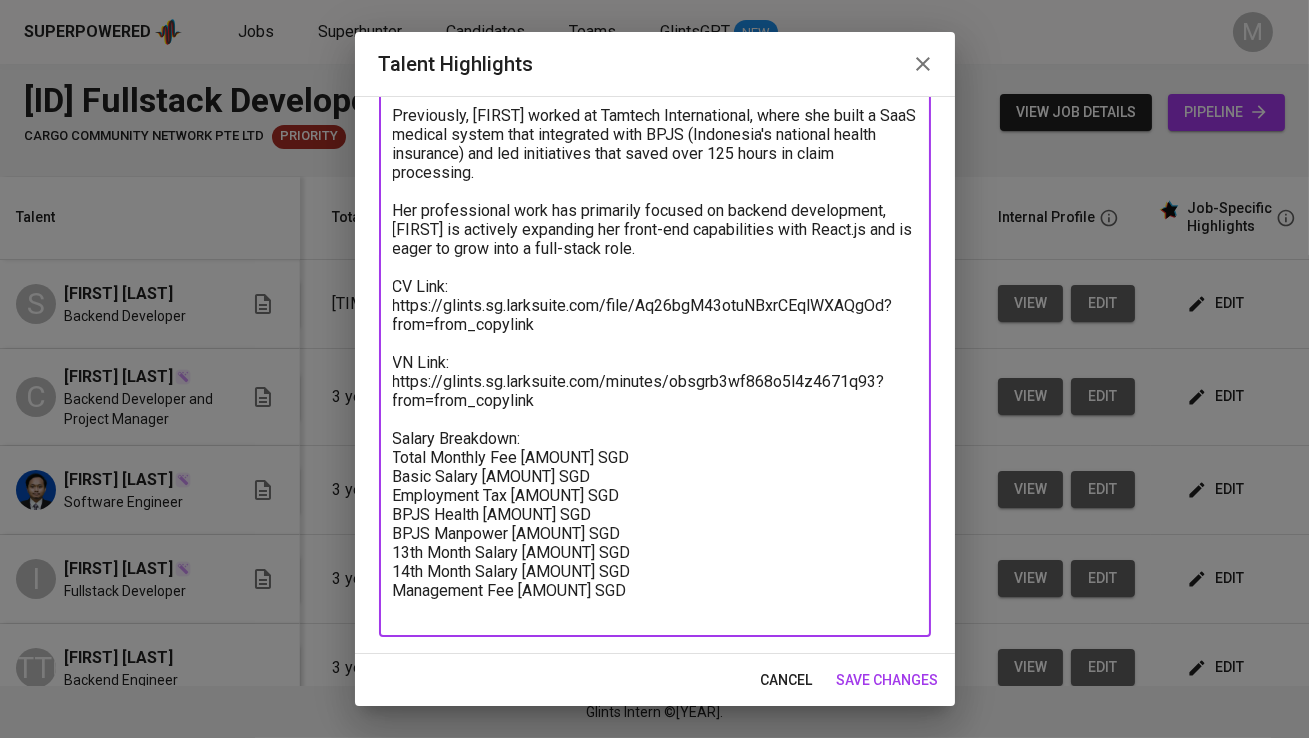 click at bounding box center (655, 220) 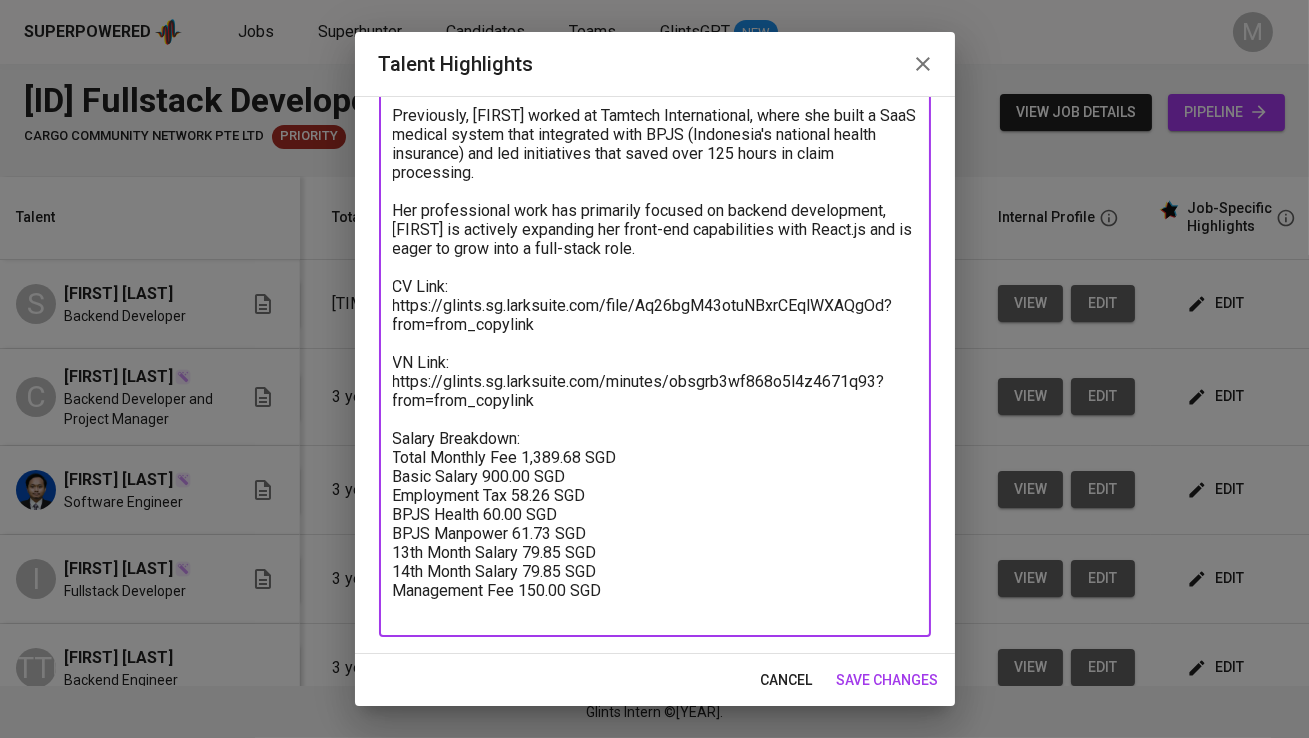 click at bounding box center [655, 220] 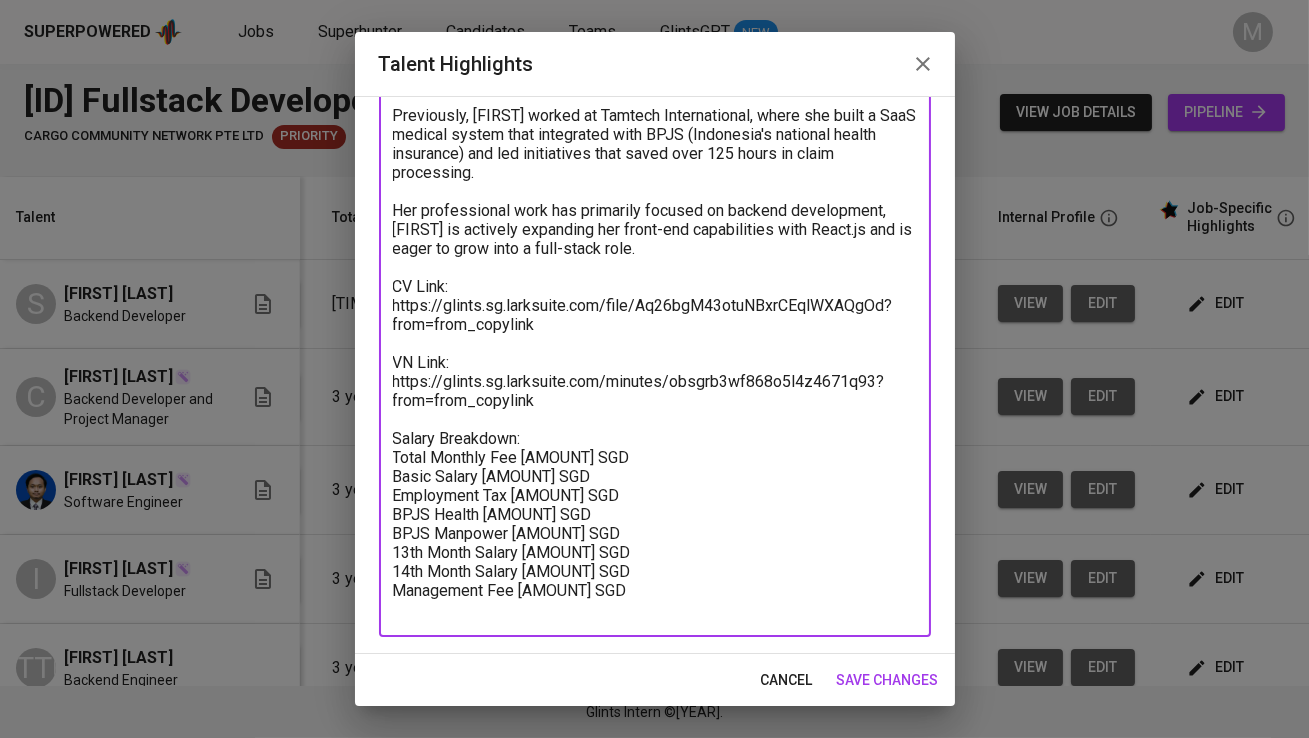 type on "[FIRST] [LAST] is a software developer with over four years of experience.
Professionally, [FIRST] has developed backend systems across multiple industries, including healthcare, social media, mobile apps, and HR information systems.
Currently, she serves as a Backend Developer at Mandala Multi Finance, one of Indonesia’s largest multi-finance companies. Her responsibilities include developing and maintaining backend systems that support HR processes across 200+ branches and 10,000+ employees nationwide. She has successfully optimized check-in processing speed by 83%, executed high-volume stress testing, and standardized reusable backend modules. She works primarily with technologies such as Node.js, TypeScript, PostgreSQL, Nest.js, and REST APIs, and collaborates with stakeholders to guide technical decisions and system improvements.
Previously, [FIRST] worked at Tamtech International, where she built a SaaS medical system that integrated with BPJS (Indonesia's national health insurance) and led initiat..." 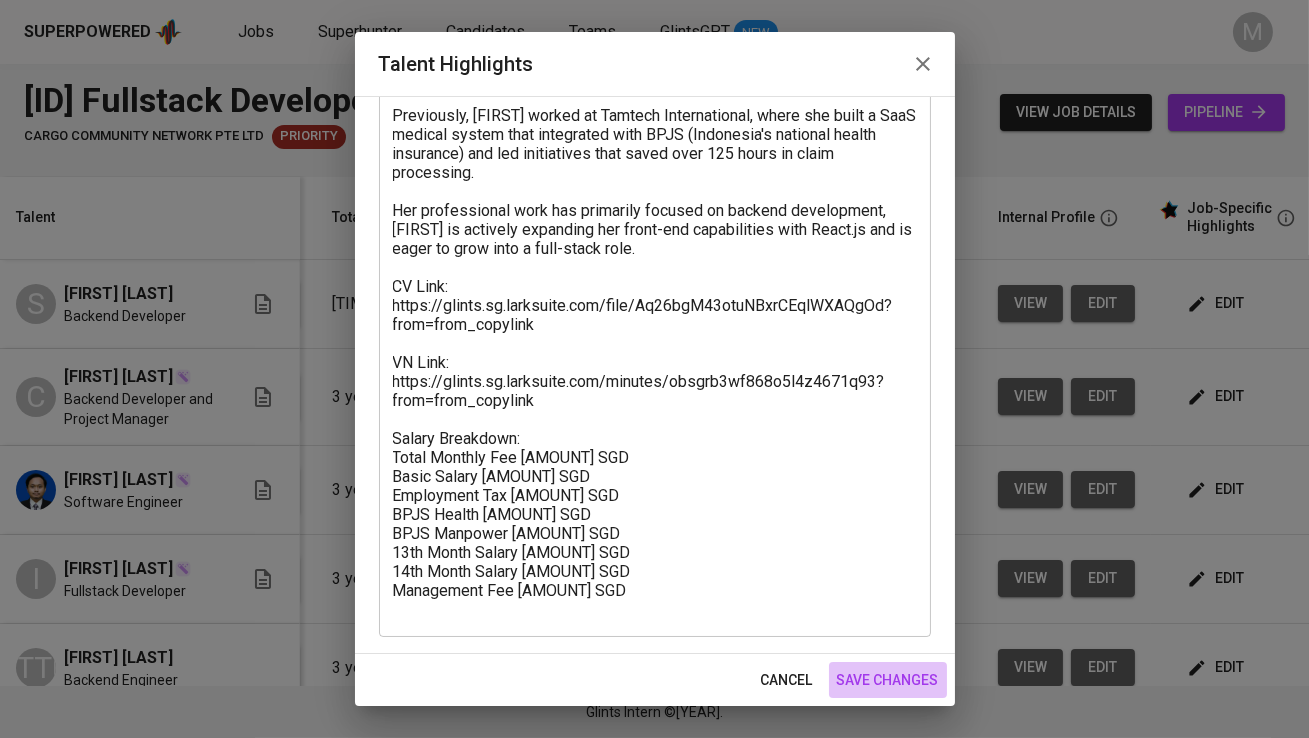 click on "save changes" at bounding box center [888, 680] 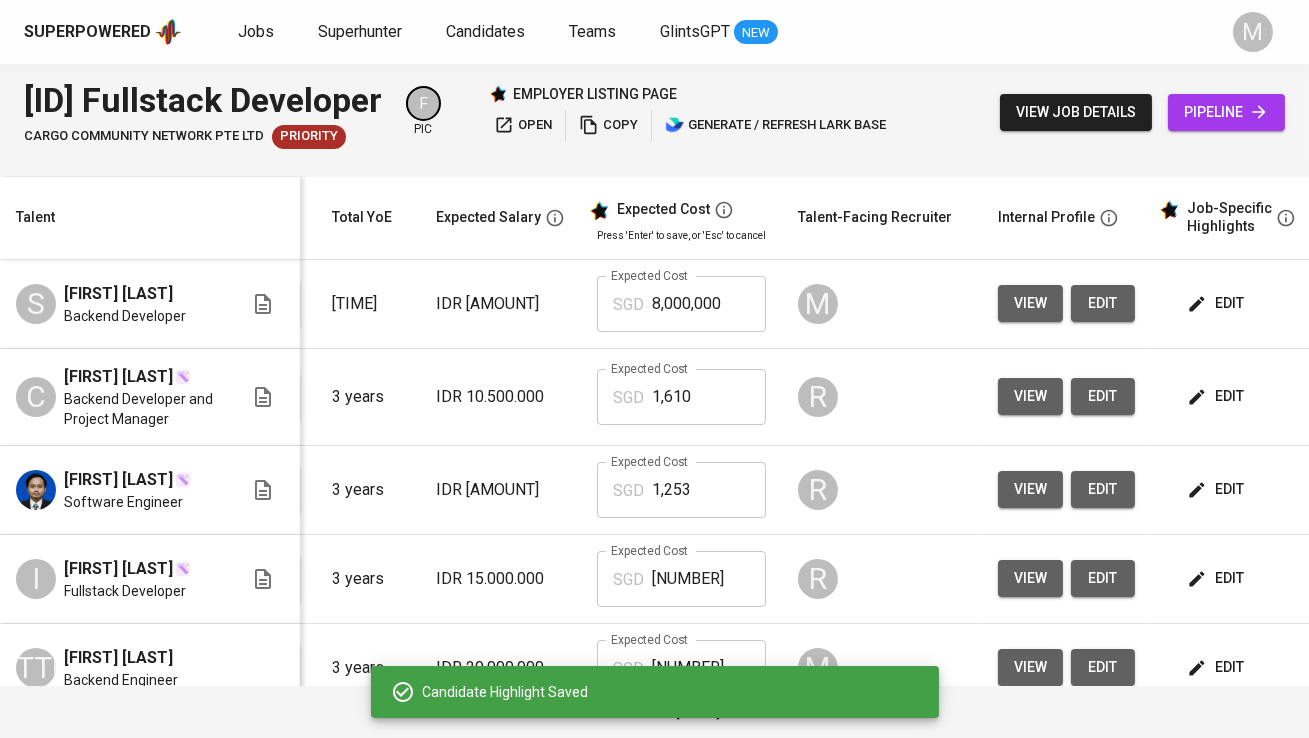 click on "8,000,000" at bounding box center (709, 304) 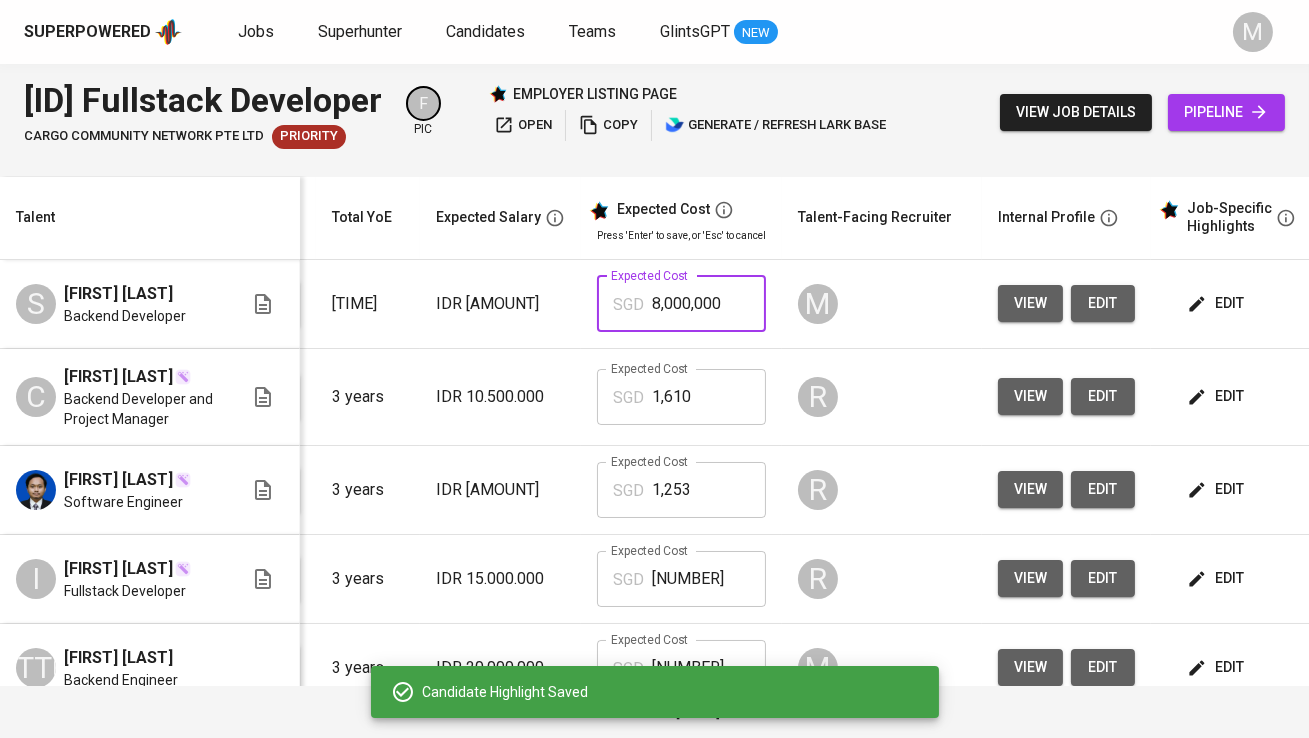 click on "8,000,000" at bounding box center [709, 304] 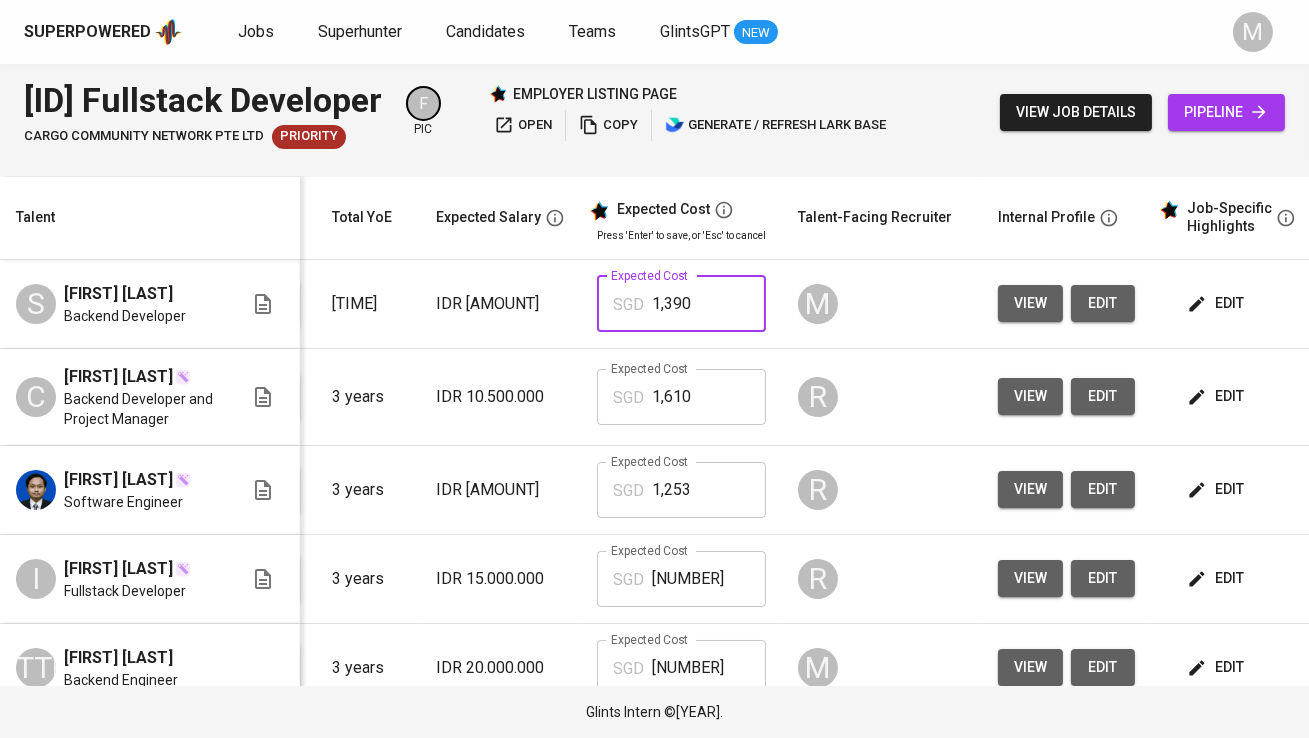 type on "1,390" 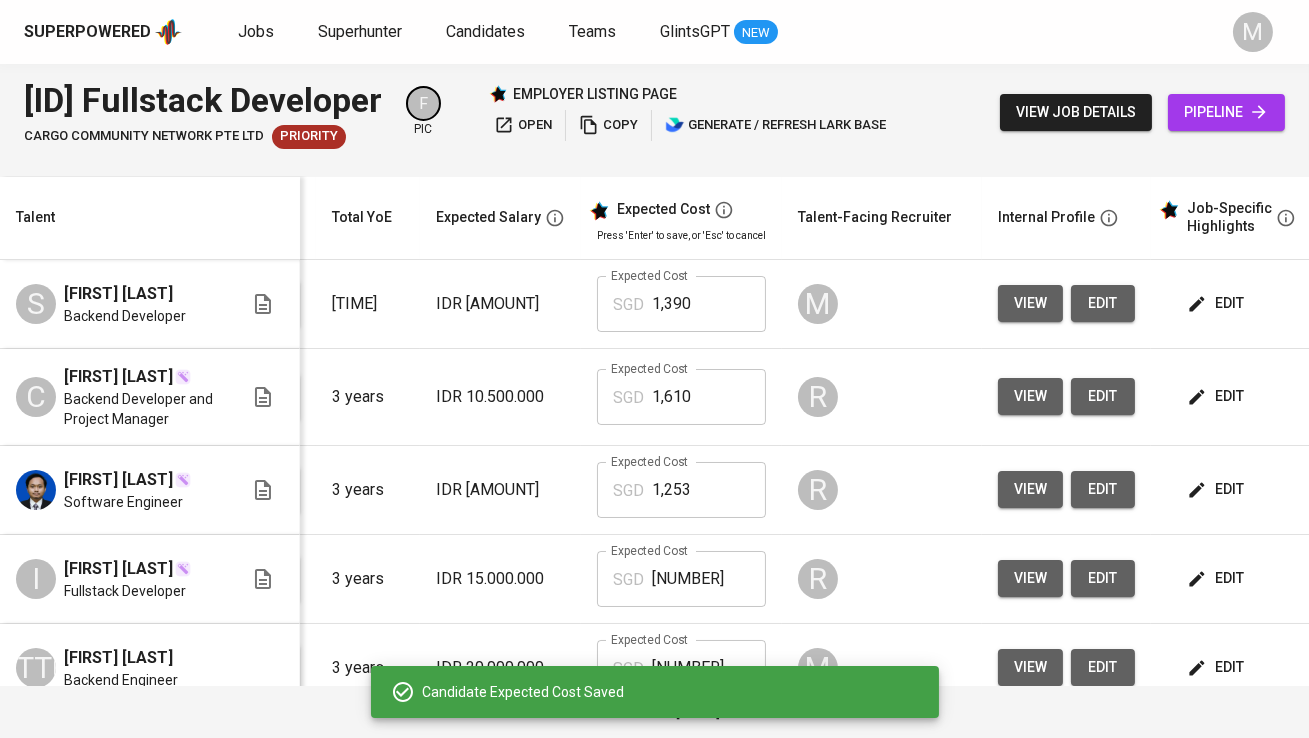 scroll, scrollTop: 0, scrollLeft: 40, axis: horizontal 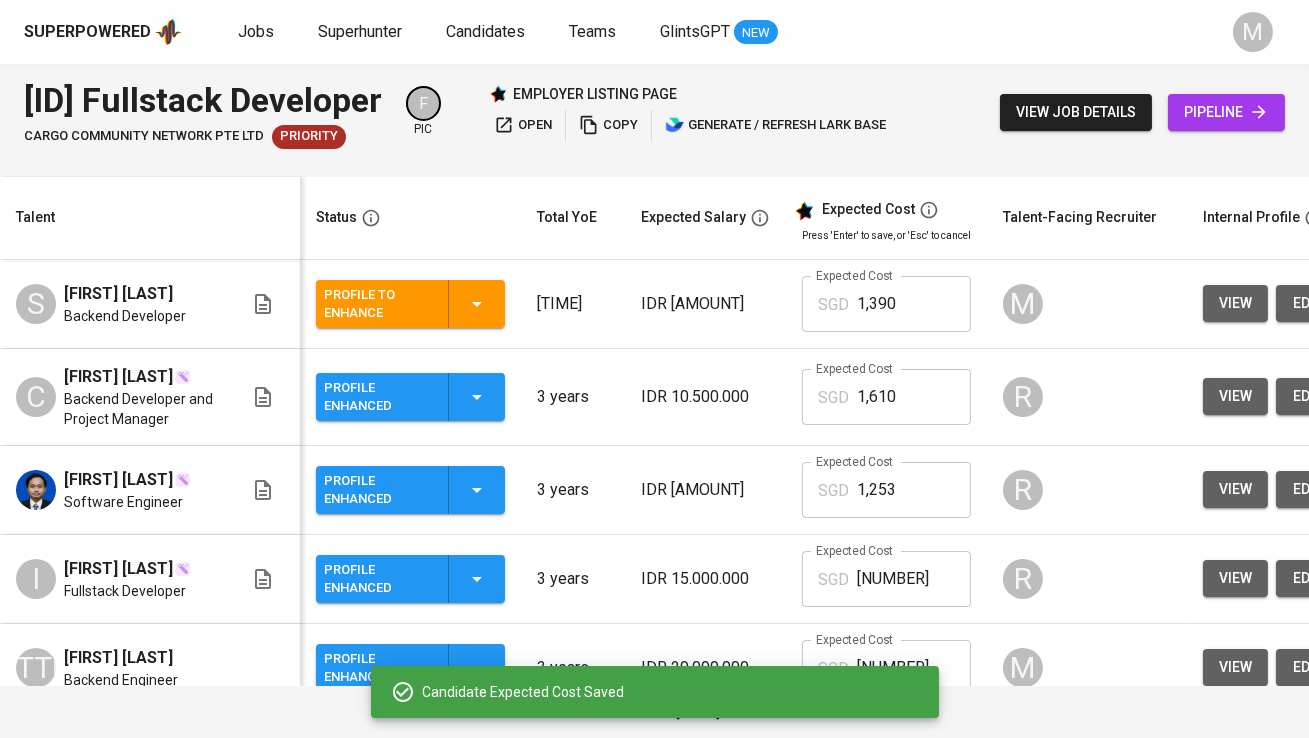 click on "Profile to Enhance" at bounding box center (410, 304) 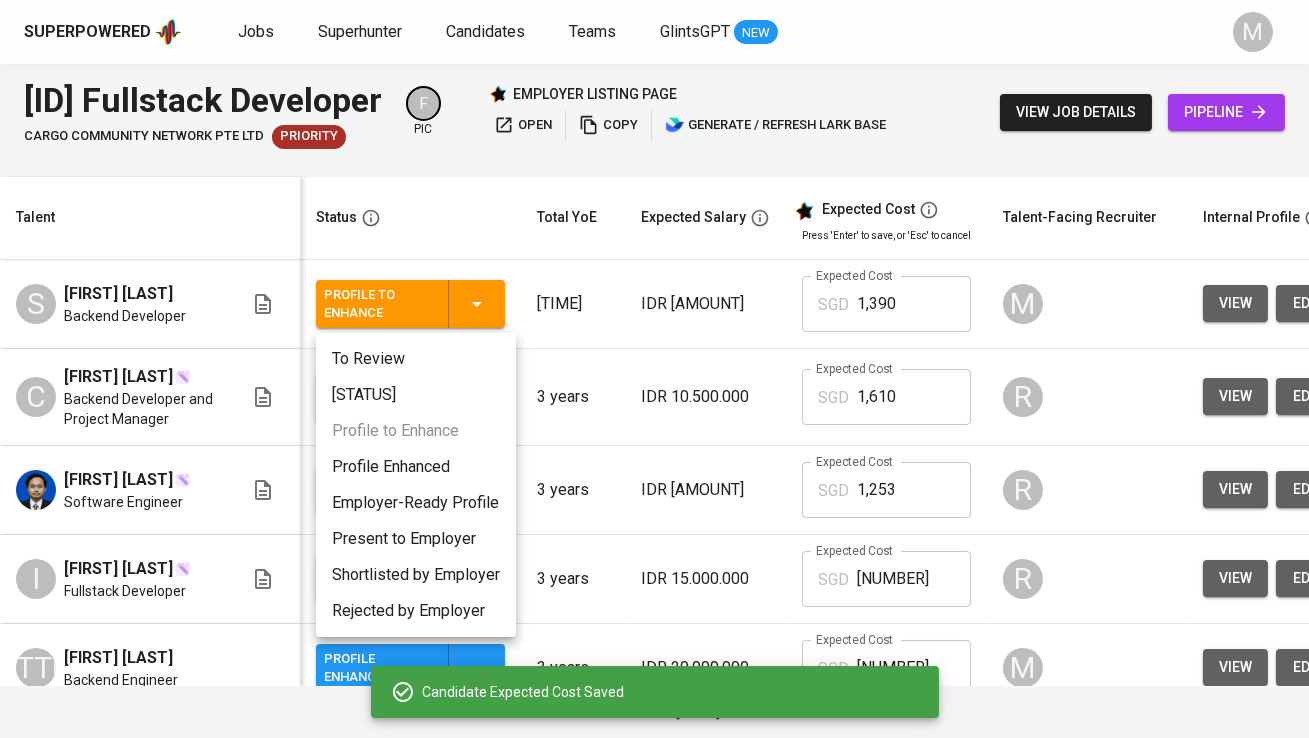 click on "Profile Enhanced" at bounding box center [416, 467] 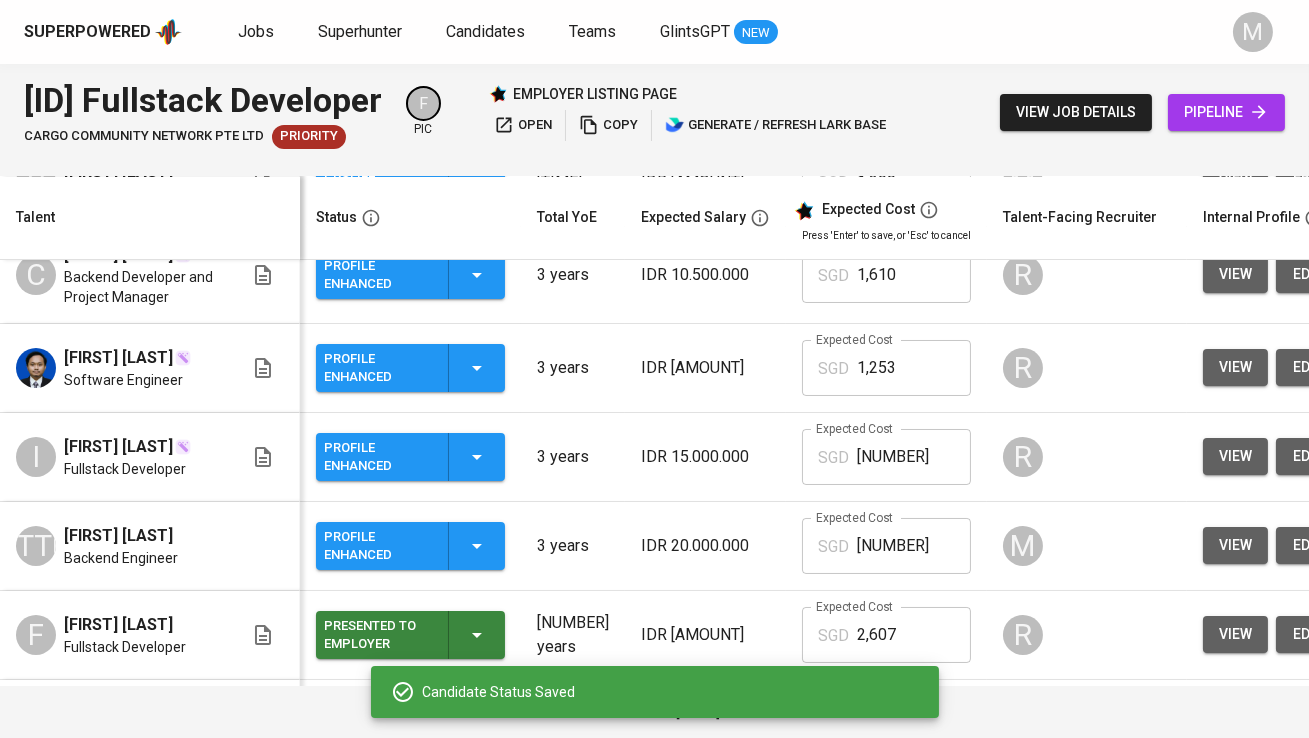 scroll, scrollTop: 0, scrollLeft: 0, axis: both 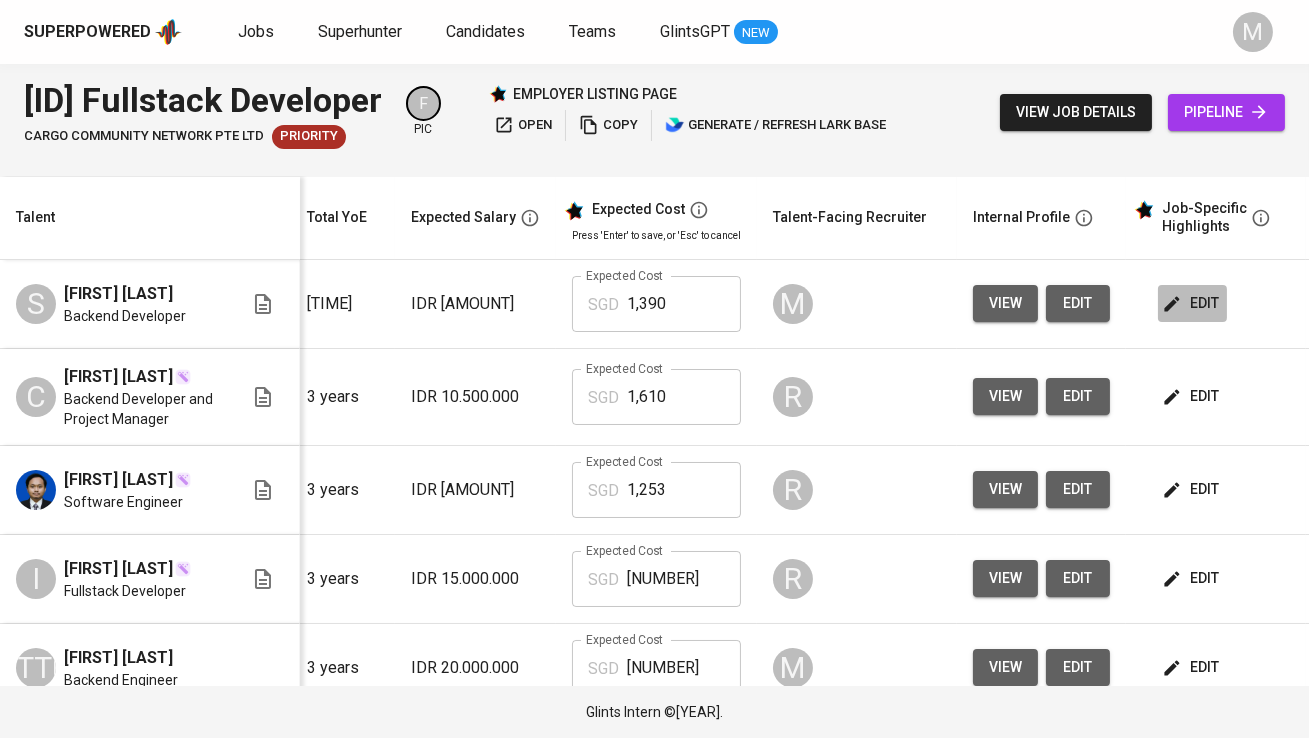 click on "edit" at bounding box center [1192, 303] 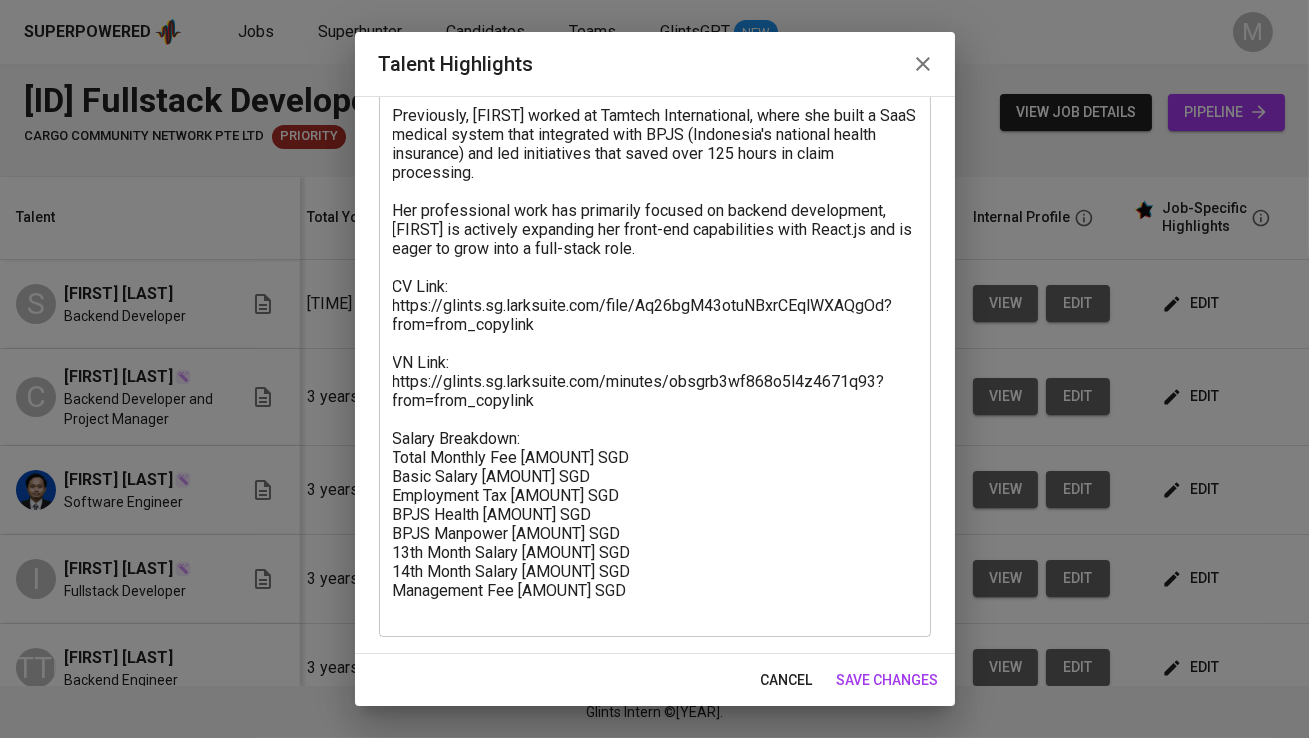 scroll, scrollTop: 366, scrollLeft: 0, axis: vertical 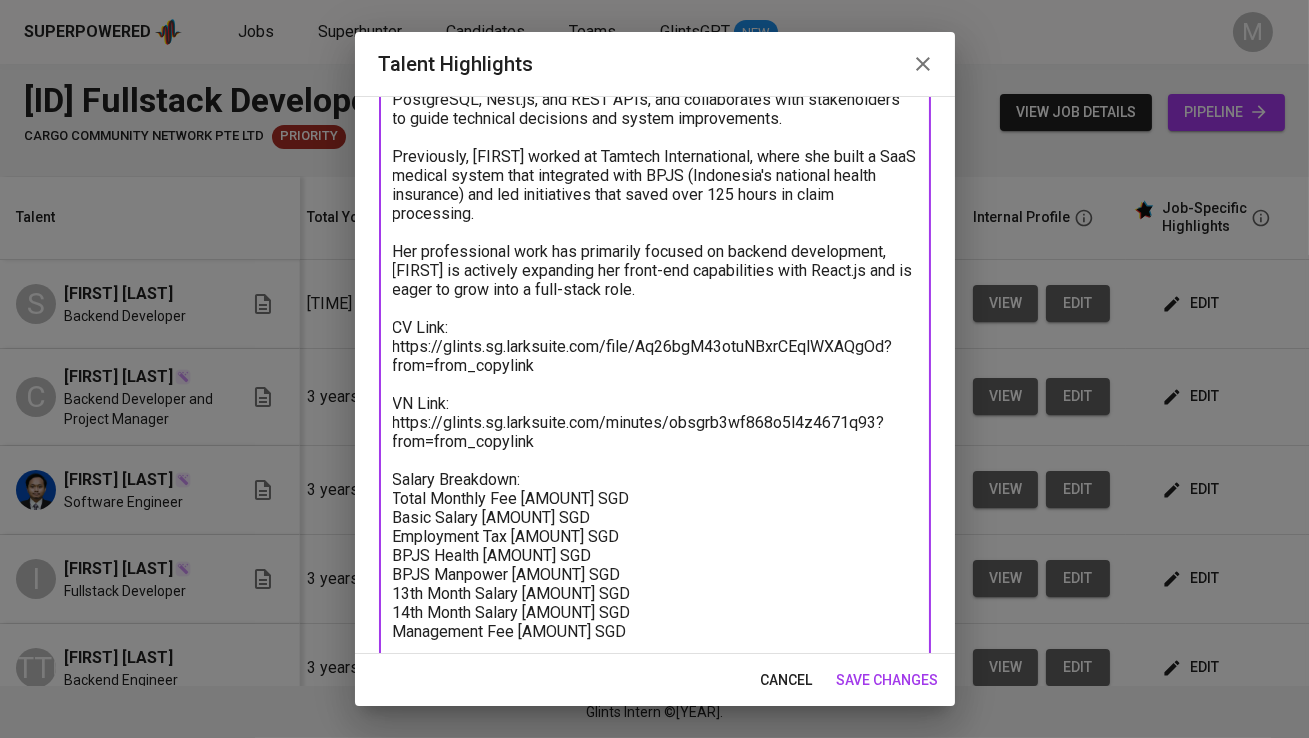 drag, startPoint x: 545, startPoint y: 362, endPoint x: 376, endPoint y: 349, distance: 169.49927 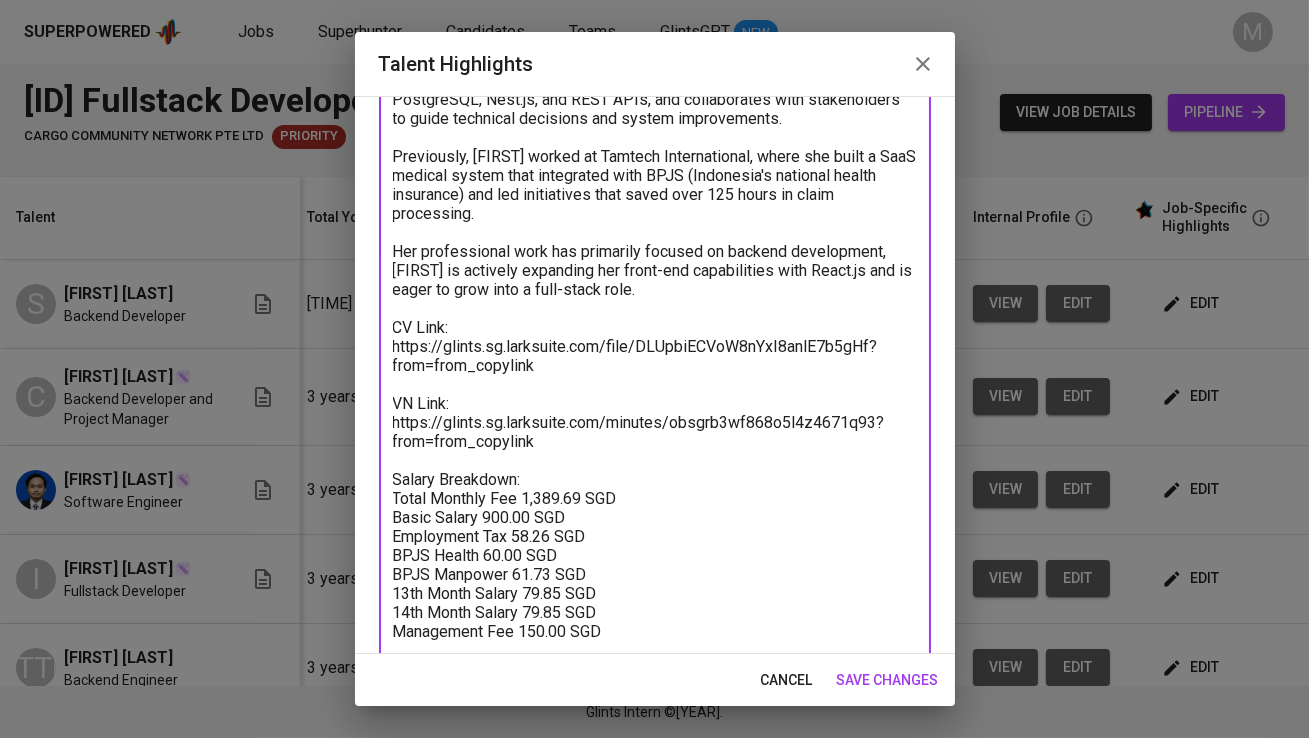 type on "[FIRST] [LAST] is a software developer with over four years of experience.
Professionally, [FIRST] has developed backend systems across multiple industries, including healthcare, social media, mobile apps, and HR information systems.
Currently, she serves as a Backend Developer at Mandala Multi Finance, one of Indonesia’s largest multi-finance companies. Her responsibilities include developing and maintaining backend systems that support HR processes across 200+ branches and 10,000+ employees nationwide. She has successfully optimized check-in processing speed by 83%, executed high-volume stress testing, and standardized reusable backend modules. She works primarily with technologies such as Node.js, TypeScript, PostgreSQL, Nest.js, and REST APIs, and collaborates with stakeholders to guide technical decisions and system improvements.
Previously, [FIRST] worked at Tamtech International, where she built a SaaS medical system that integrated with BPJS (Indonesia's national health insurance) and led initiat..." 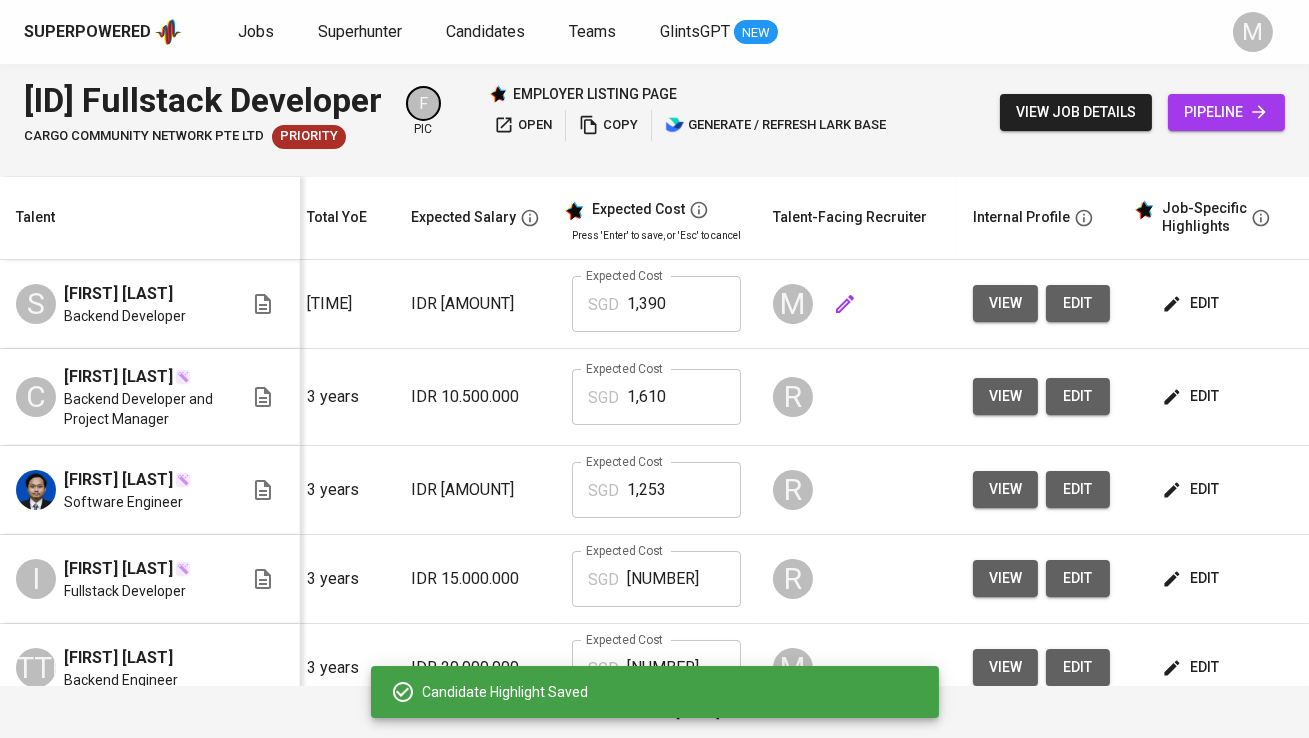 scroll, scrollTop: 0, scrollLeft: 431, axis: horizontal 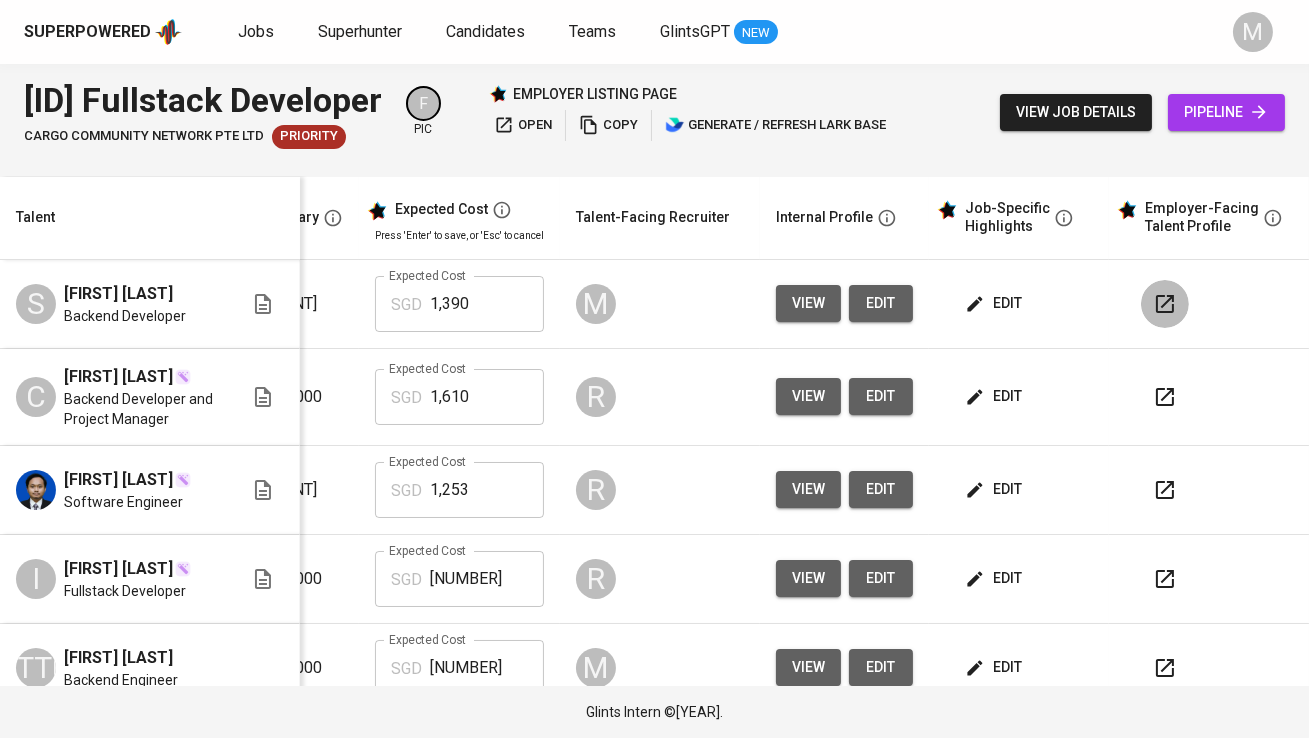 click at bounding box center (1165, 304) 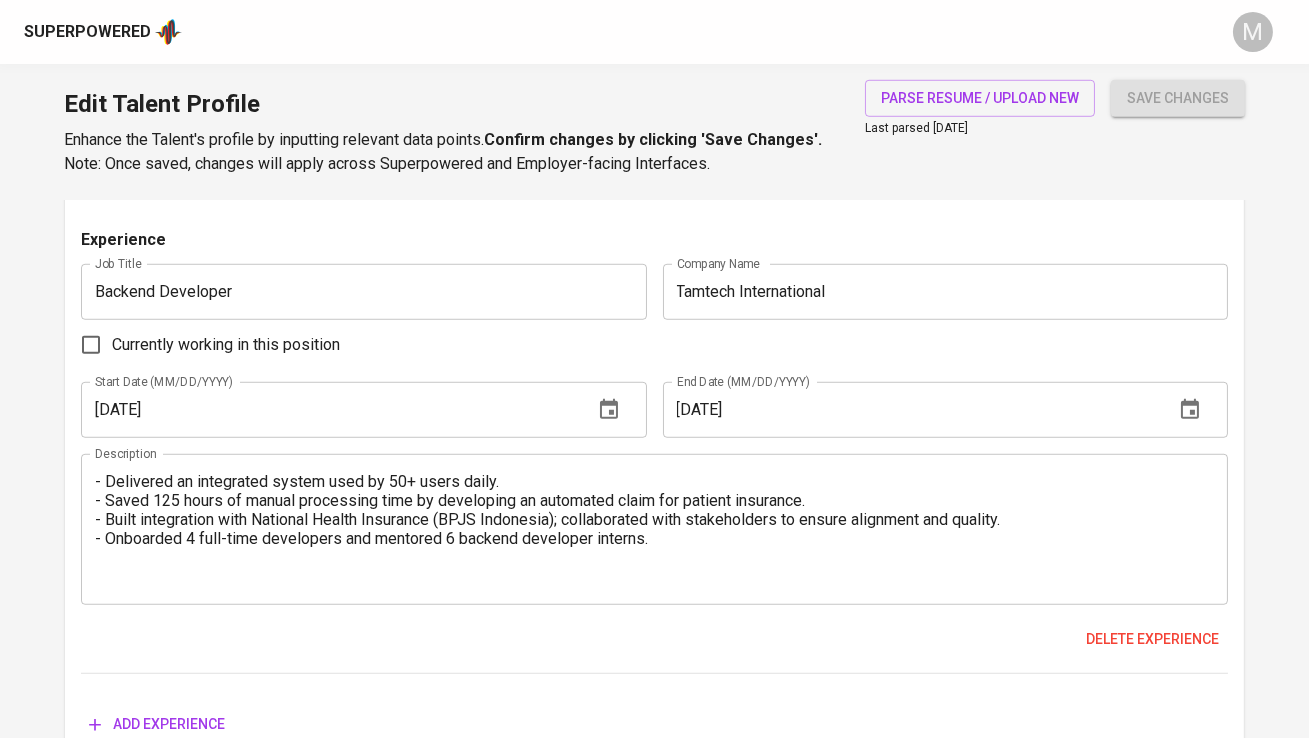 scroll, scrollTop: 3025, scrollLeft: 0, axis: vertical 